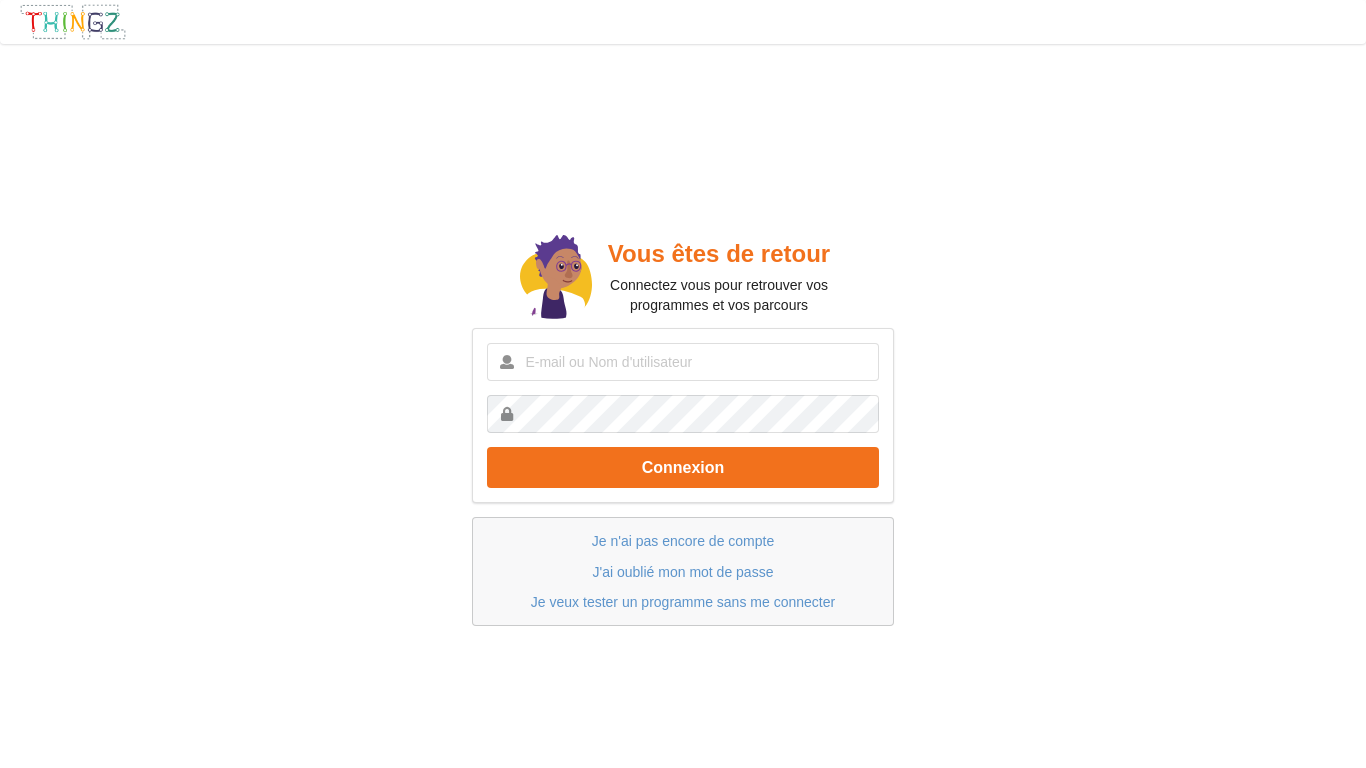 scroll, scrollTop: 0, scrollLeft: 0, axis: both 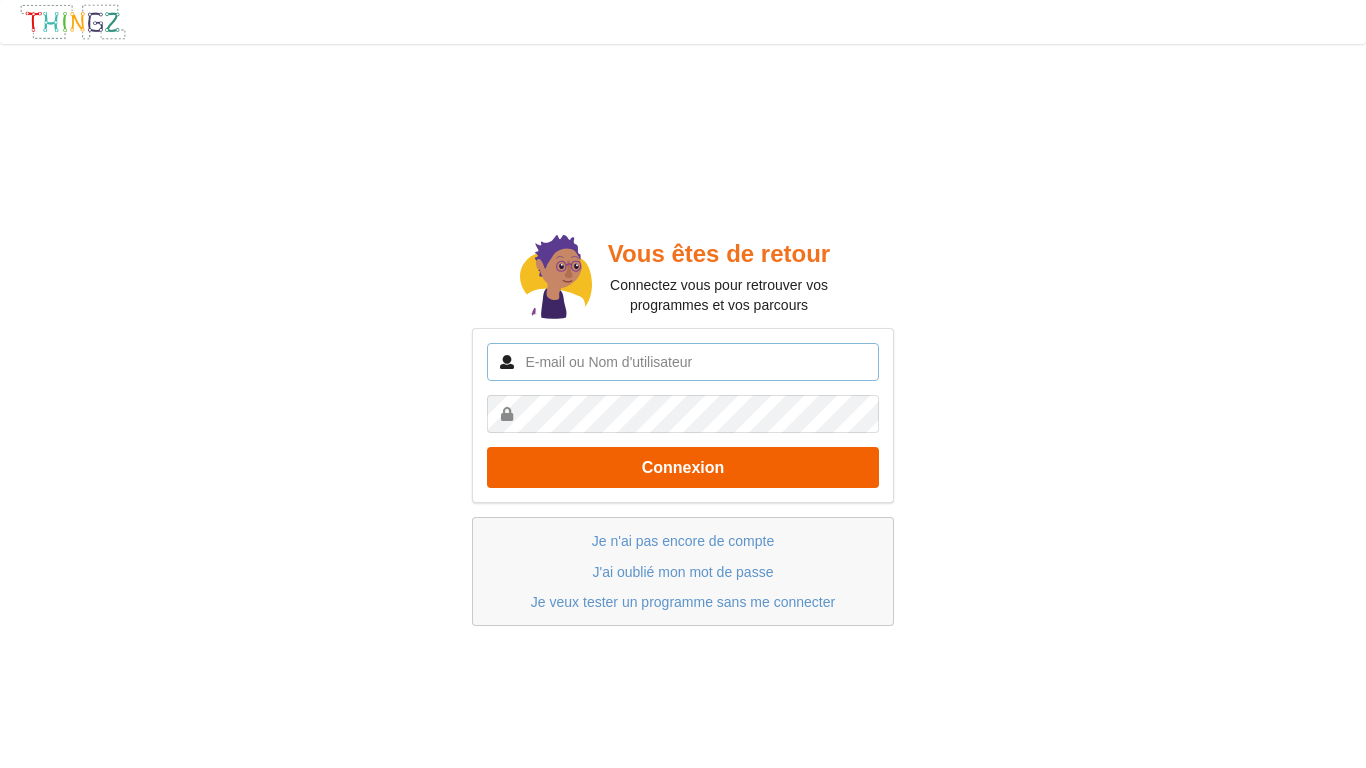 type on "NotADog" 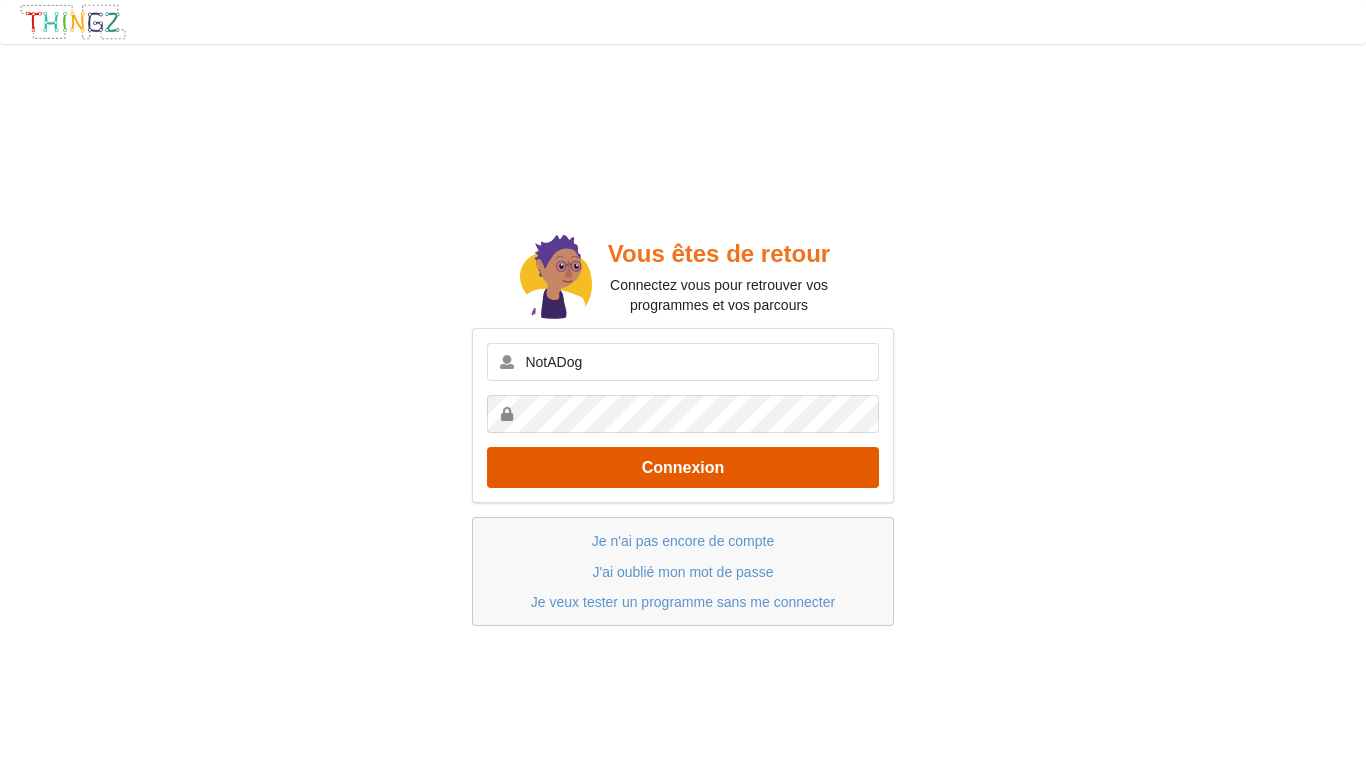 click on "Connexion" at bounding box center [683, 467] 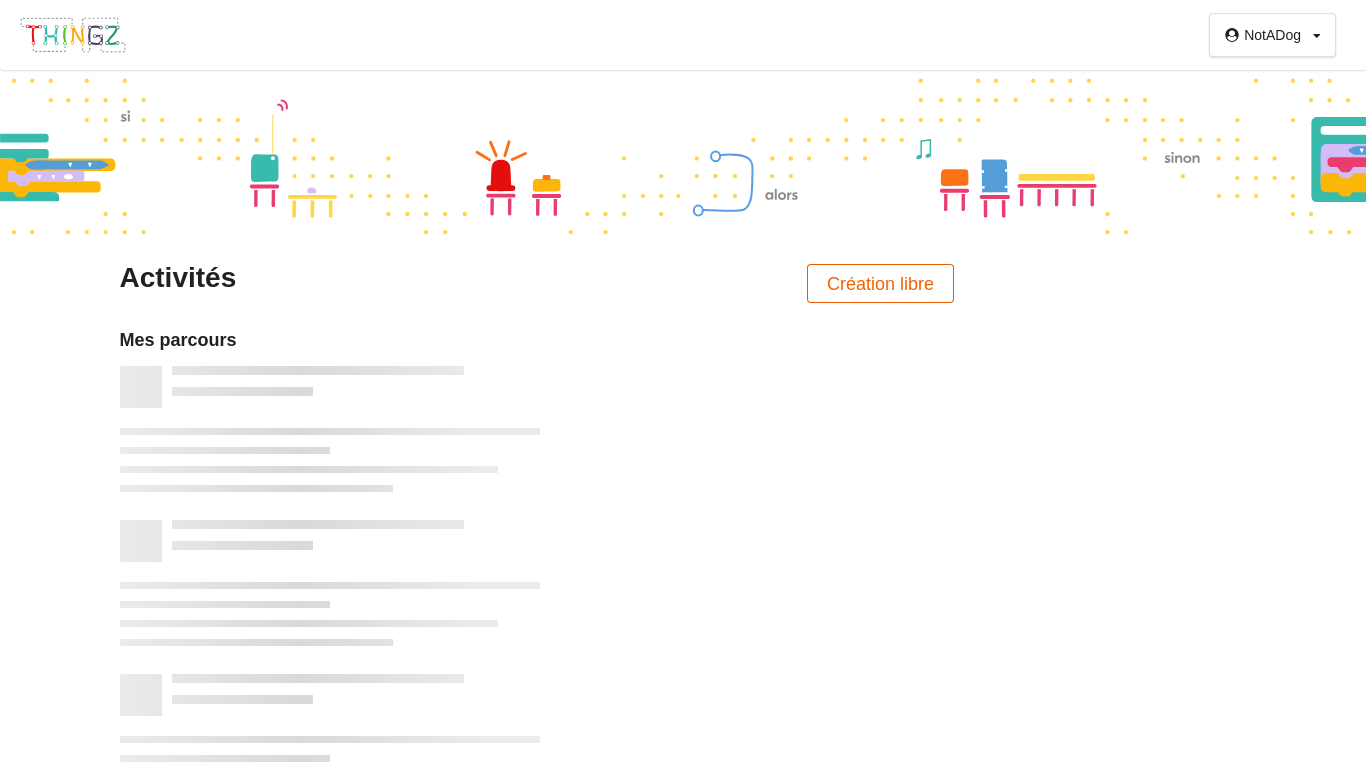 click on "Création libre" at bounding box center (881, 283) 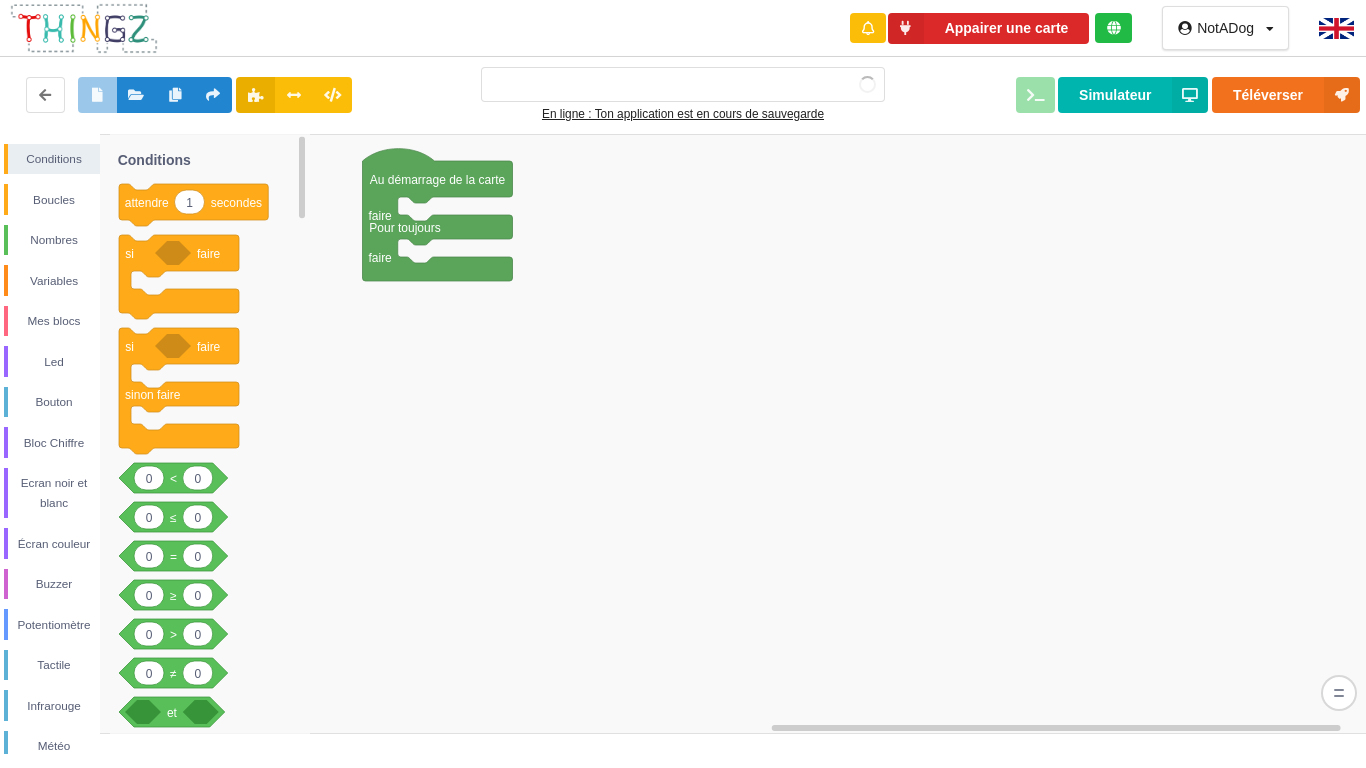 type on "Ma super application" 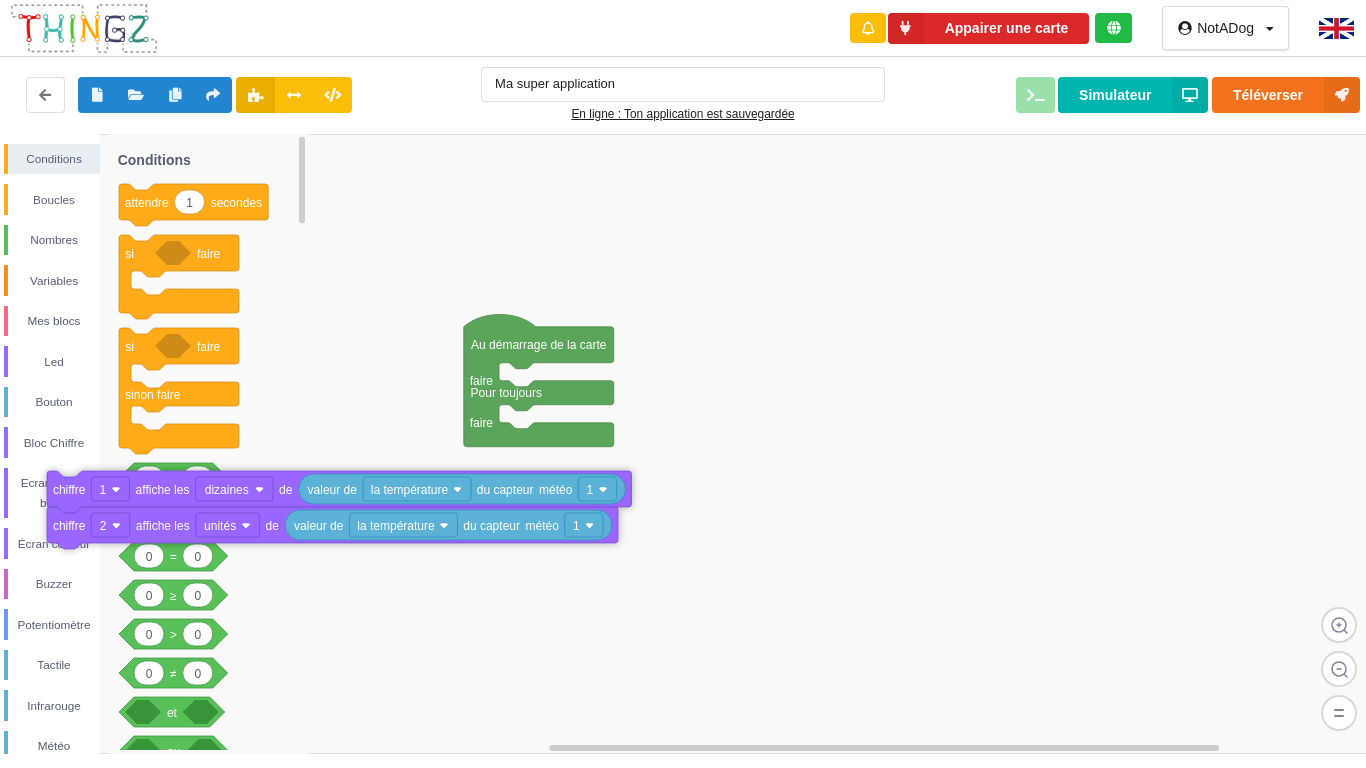 drag, startPoint x: 616, startPoint y: 420, endPoint x: 167, endPoint y: 486, distance: 453.82486 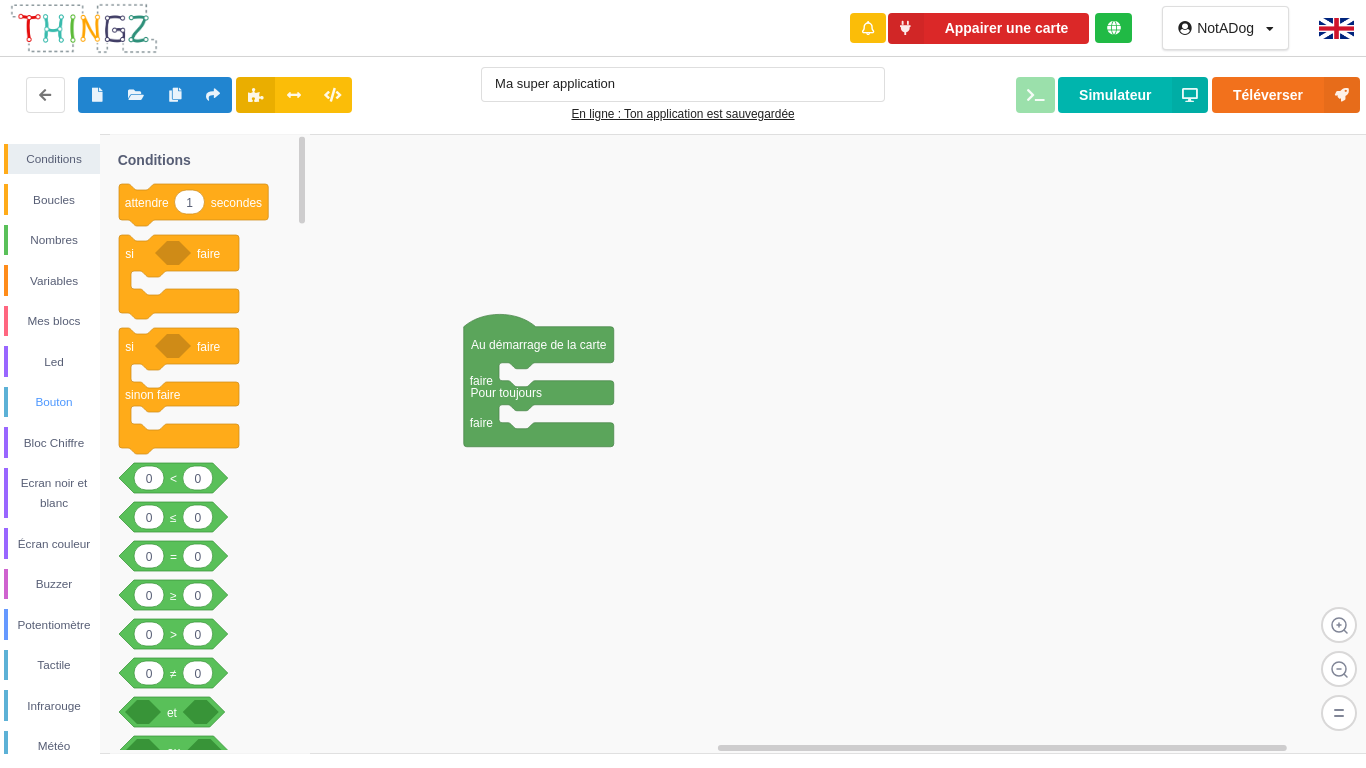 click on "Bouton" at bounding box center (52, 402) 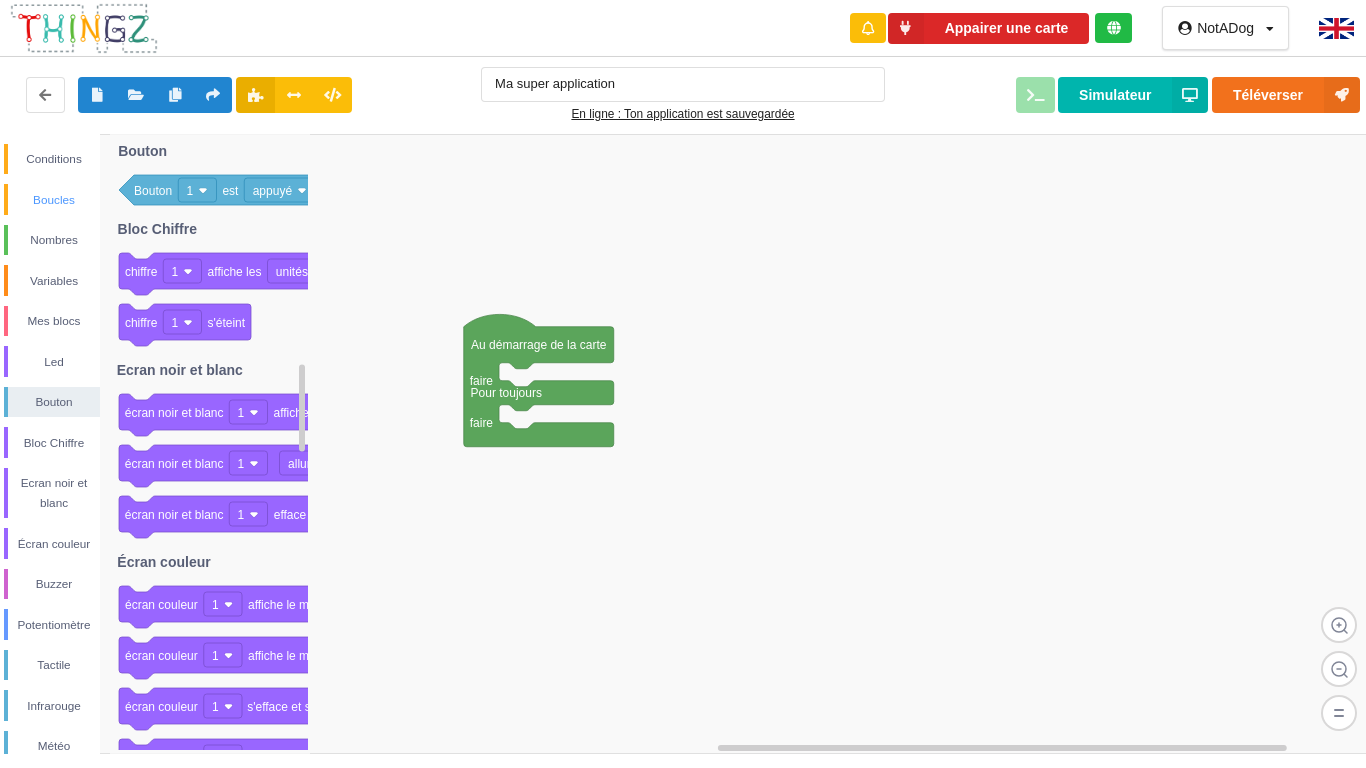 click on "Boucles" at bounding box center [54, 200] 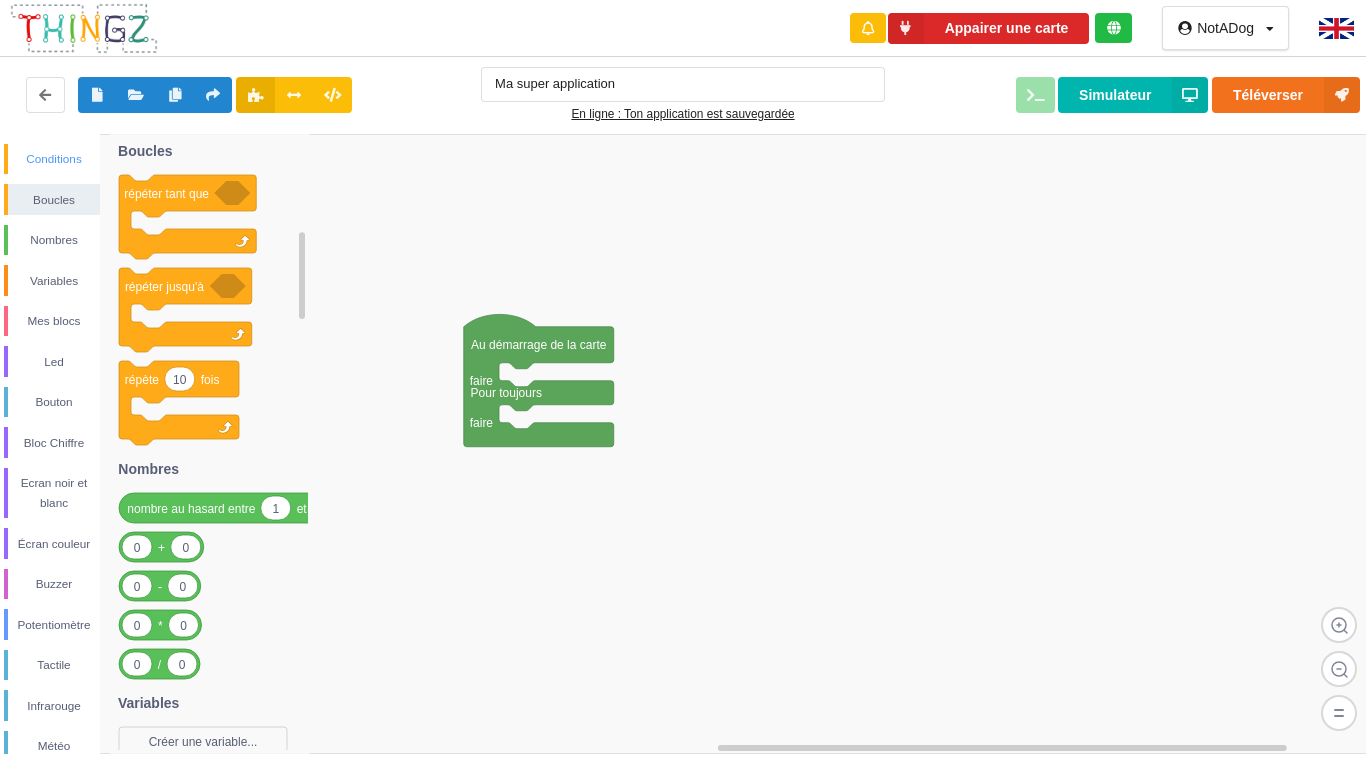 click on "Conditions" at bounding box center (54, 159) 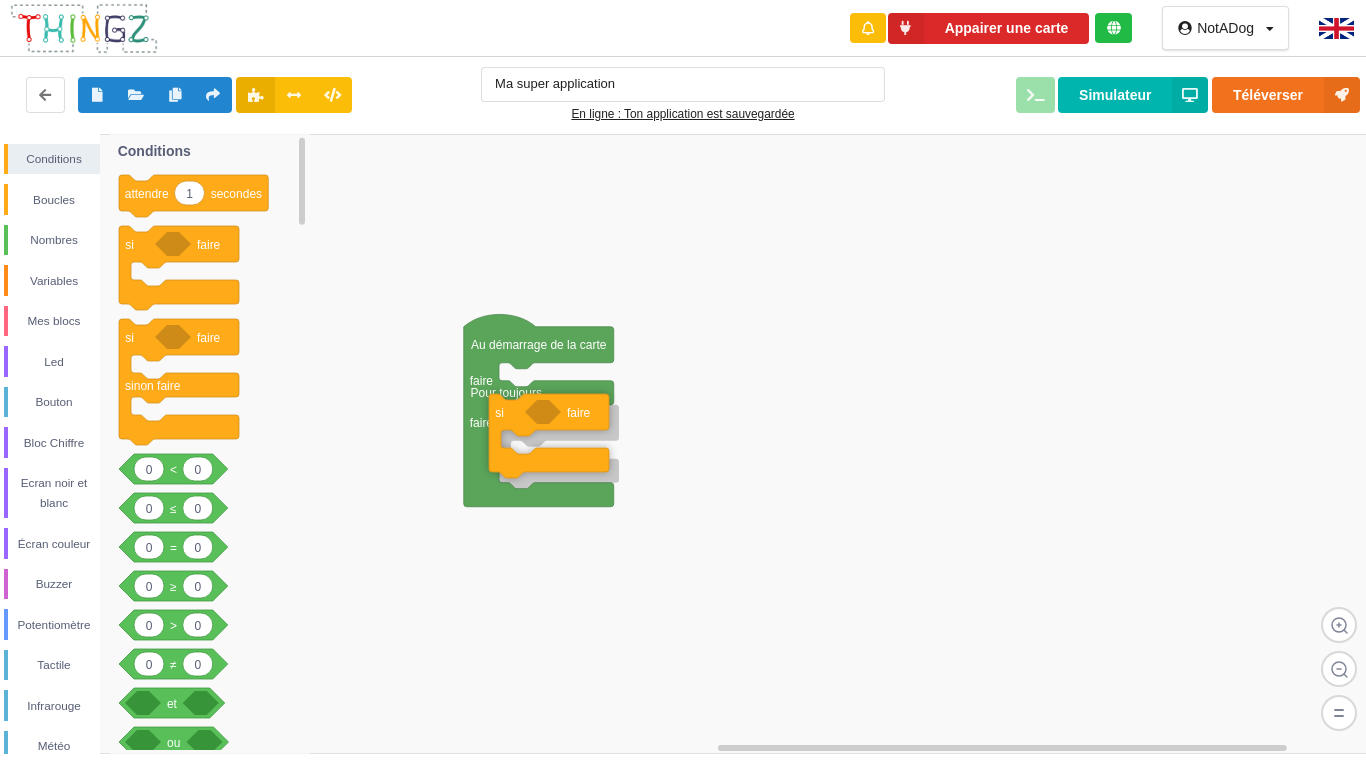 drag, startPoint x: 132, startPoint y: 236, endPoint x: 502, endPoint y: 404, distance: 406.35452 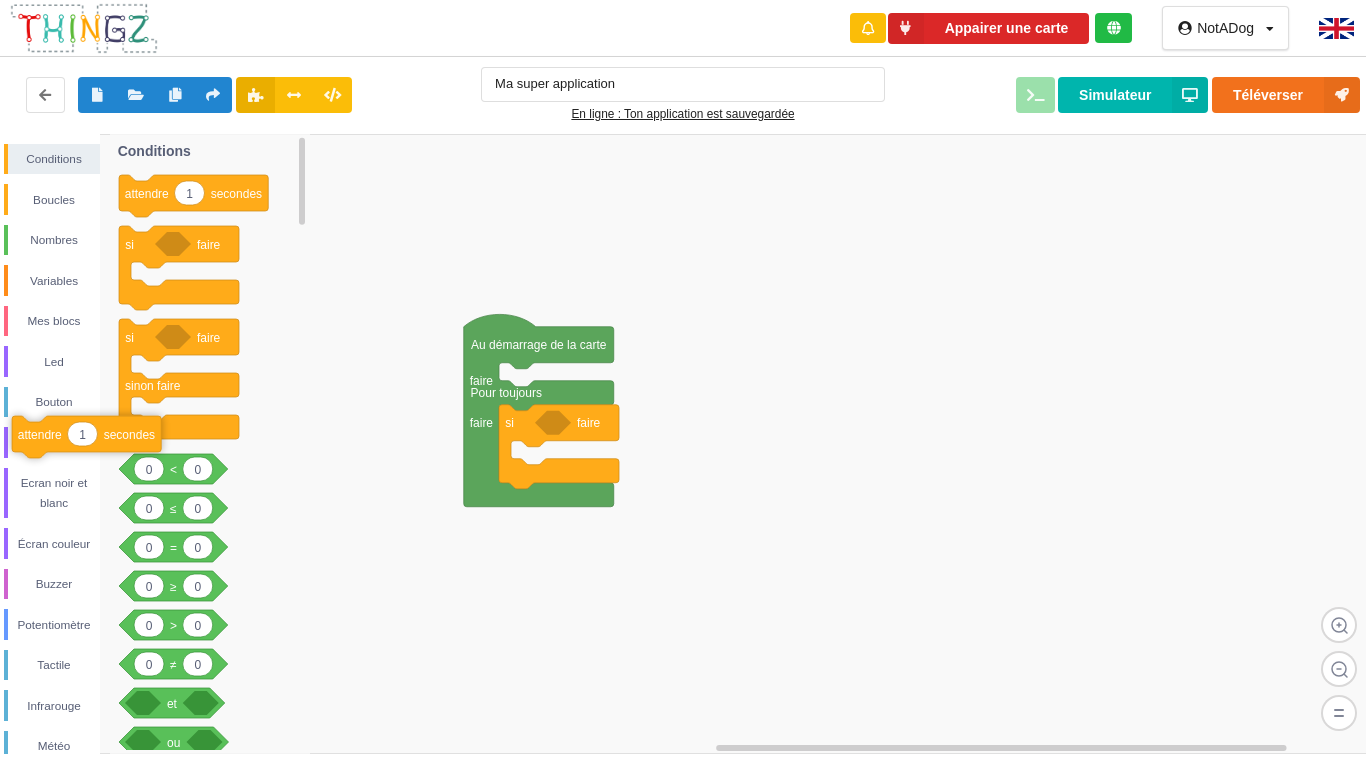 drag, startPoint x: 152, startPoint y: 188, endPoint x: 33, endPoint y: 428, distance: 267.88245 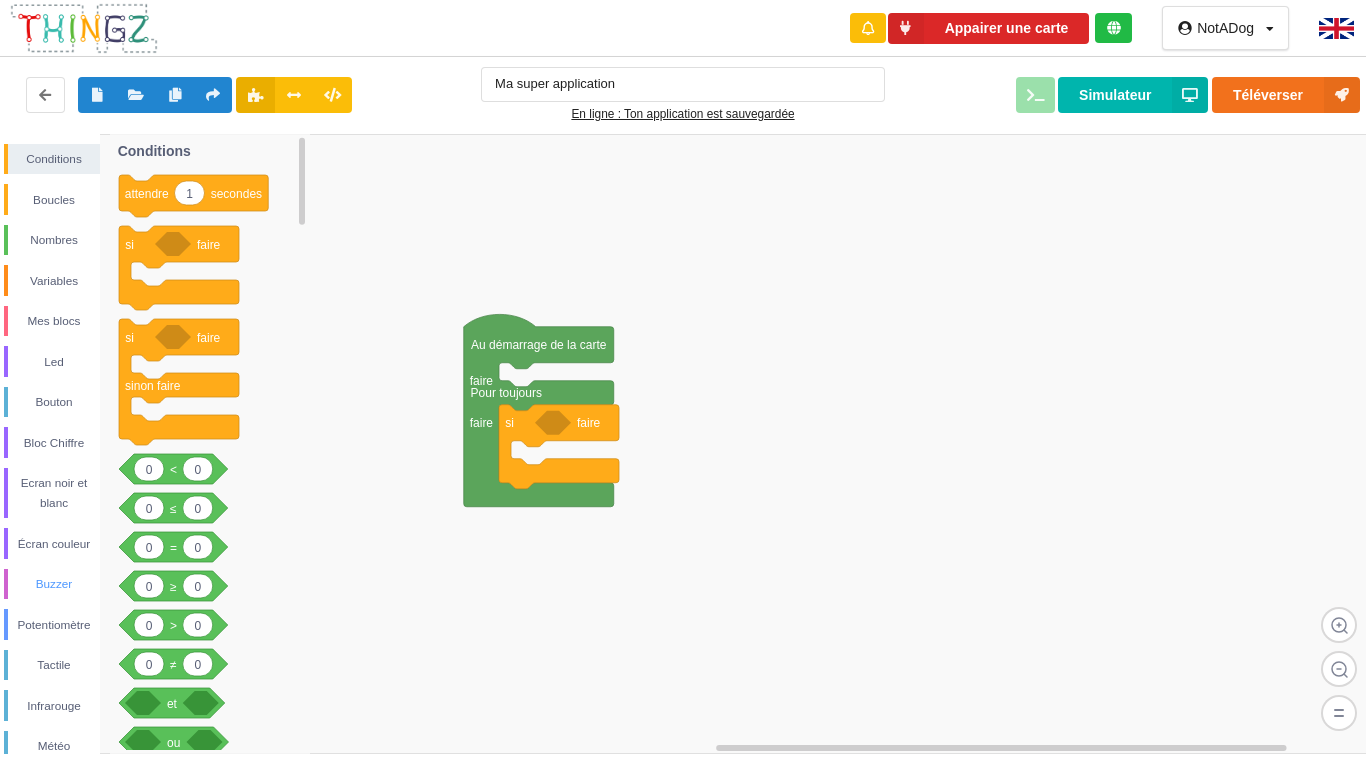 click on "Buzzer" at bounding box center [54, 584] 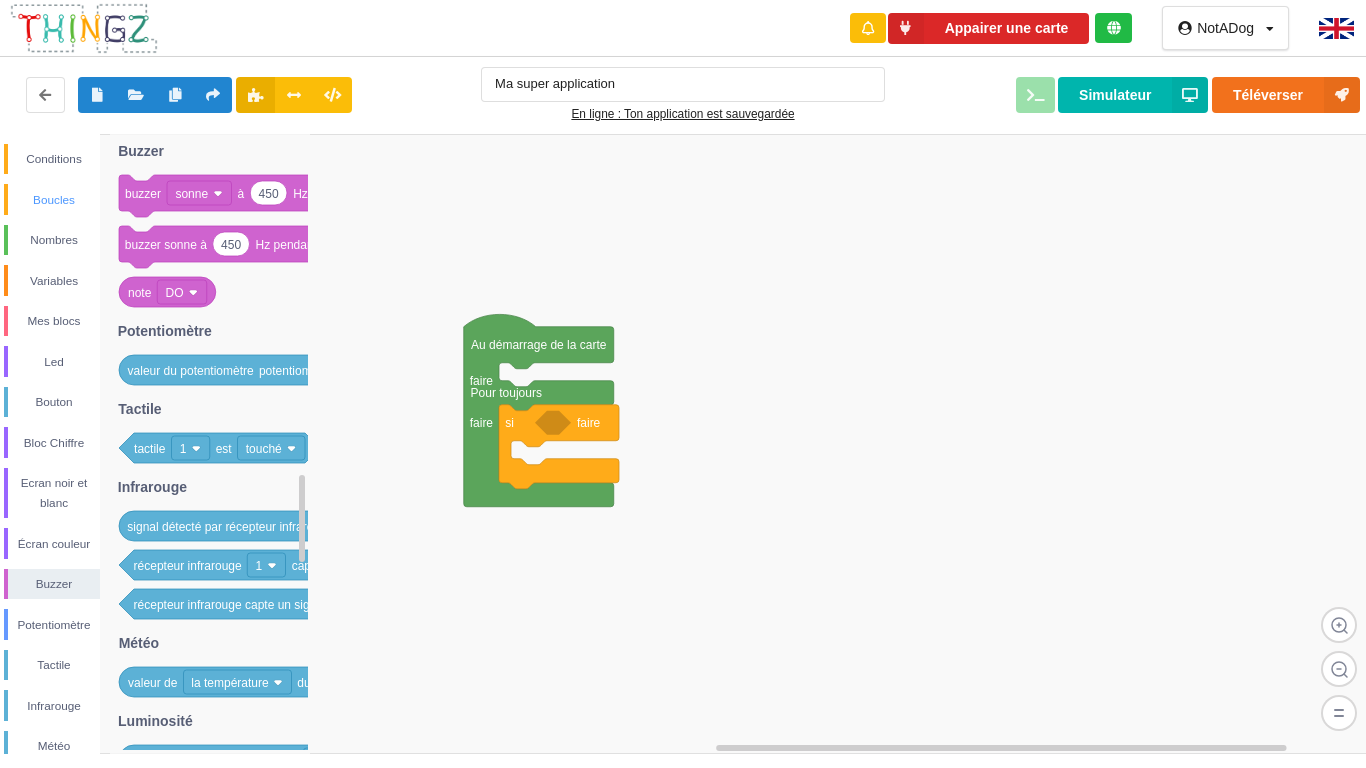 click on "Boucles" at bounding box center [52, 199] 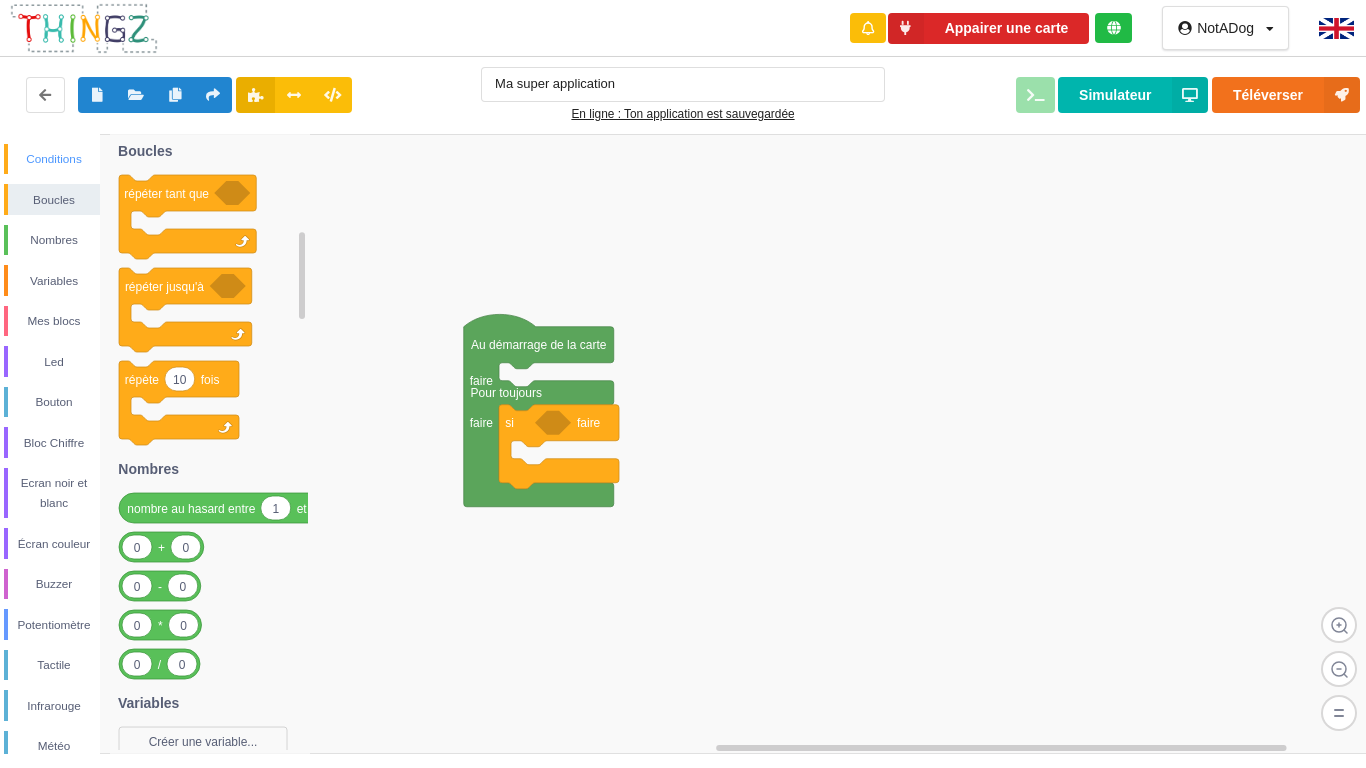 click on "Conditions" at bounding box center [54, 159] 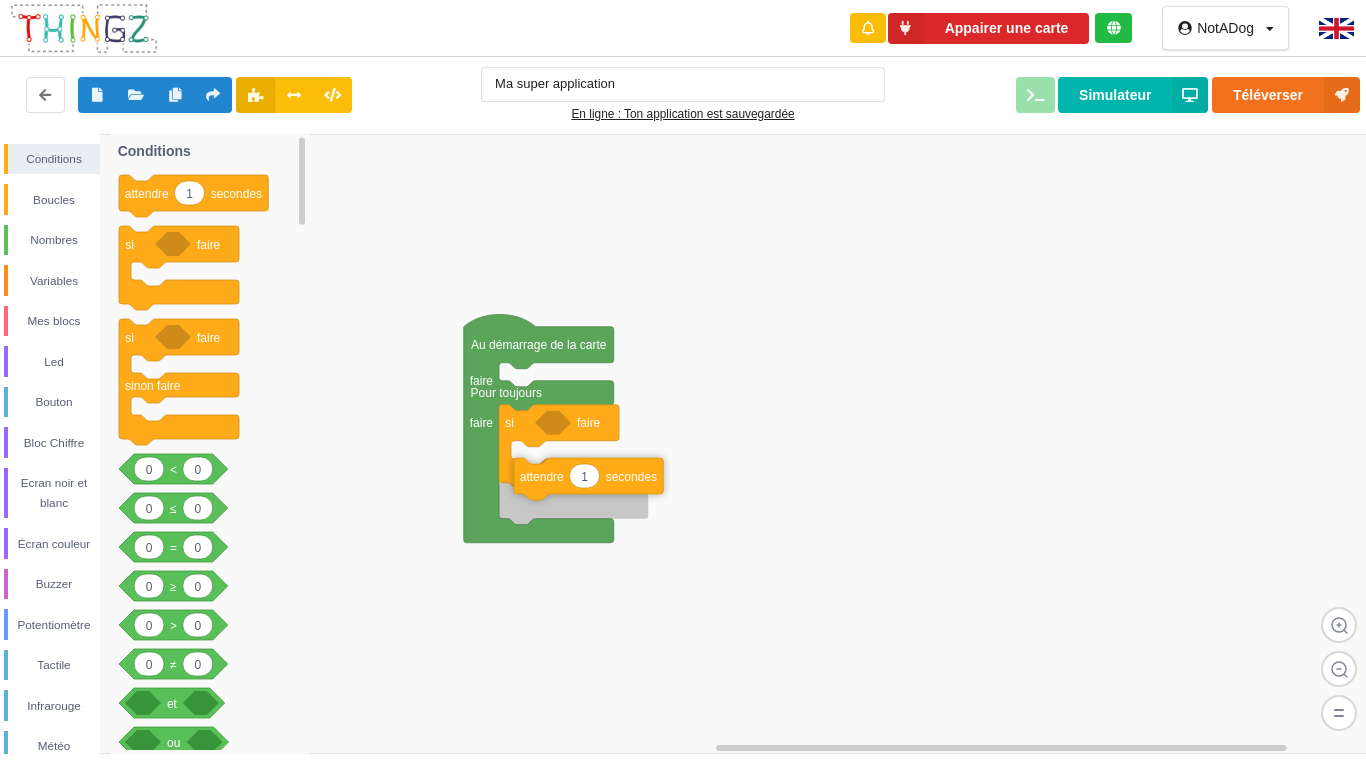 drag, startPoint x: 155, startPoint y: 182, endPoint x: 539, endPoint y: 452, distance: 469.42093 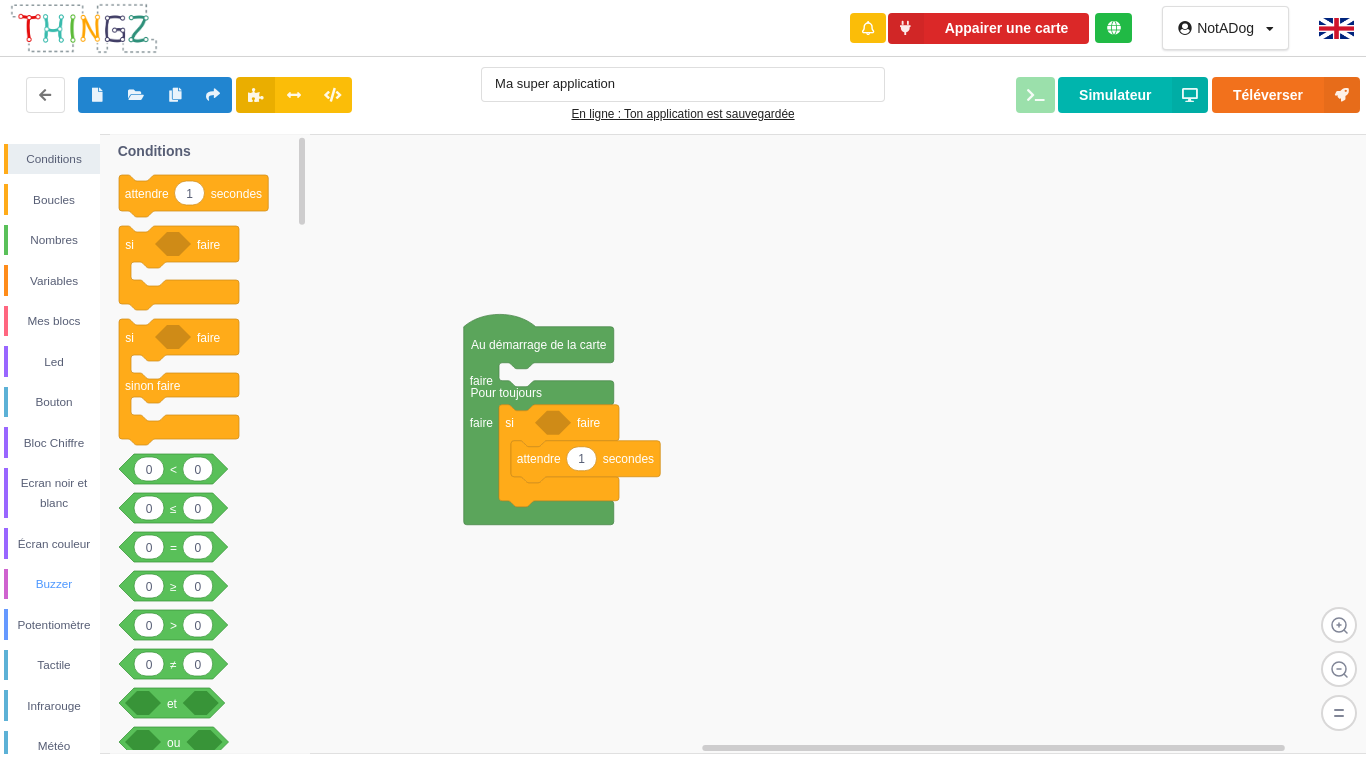 click on "Buzzer" at bounding box center (54, 584) 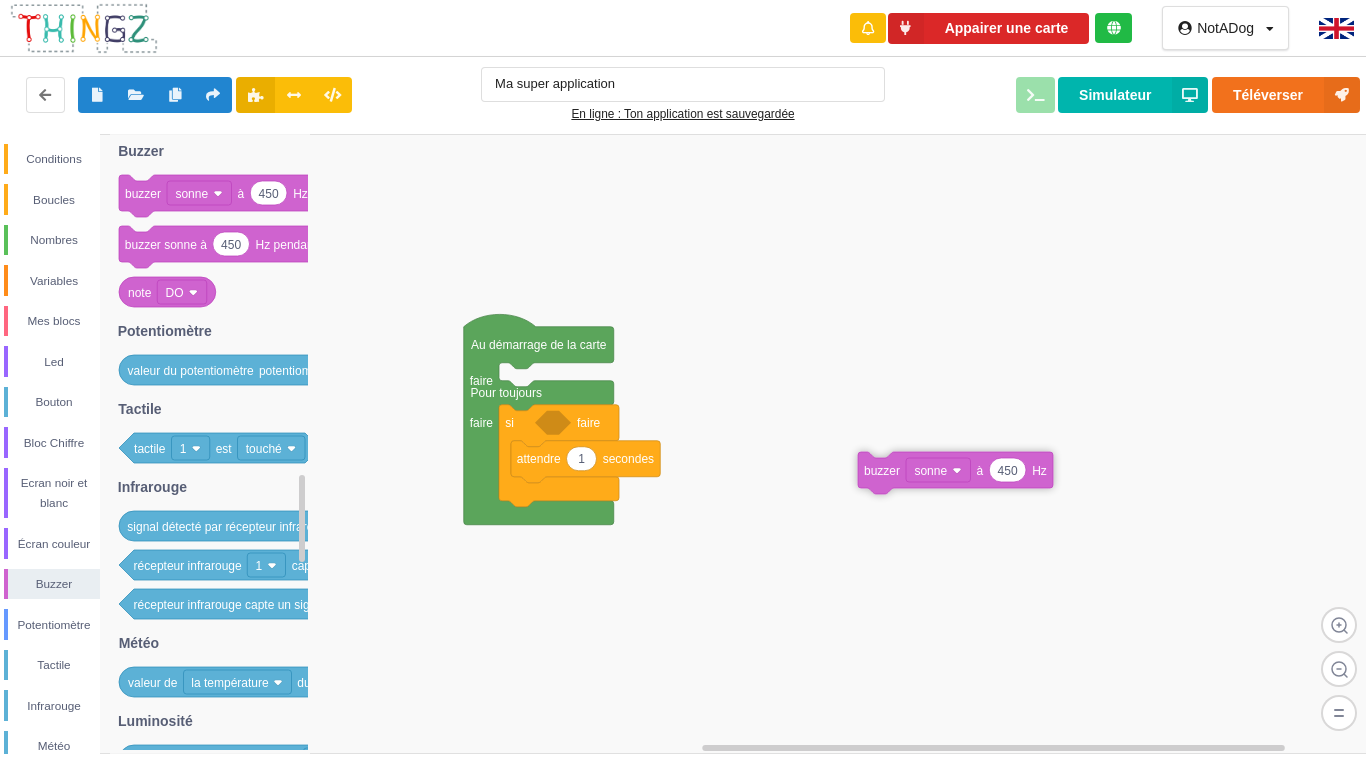 drag, startPoint x: 135, startPoint y: 200, endPoint x: 871, endPoint y: 477, distance: 786.4 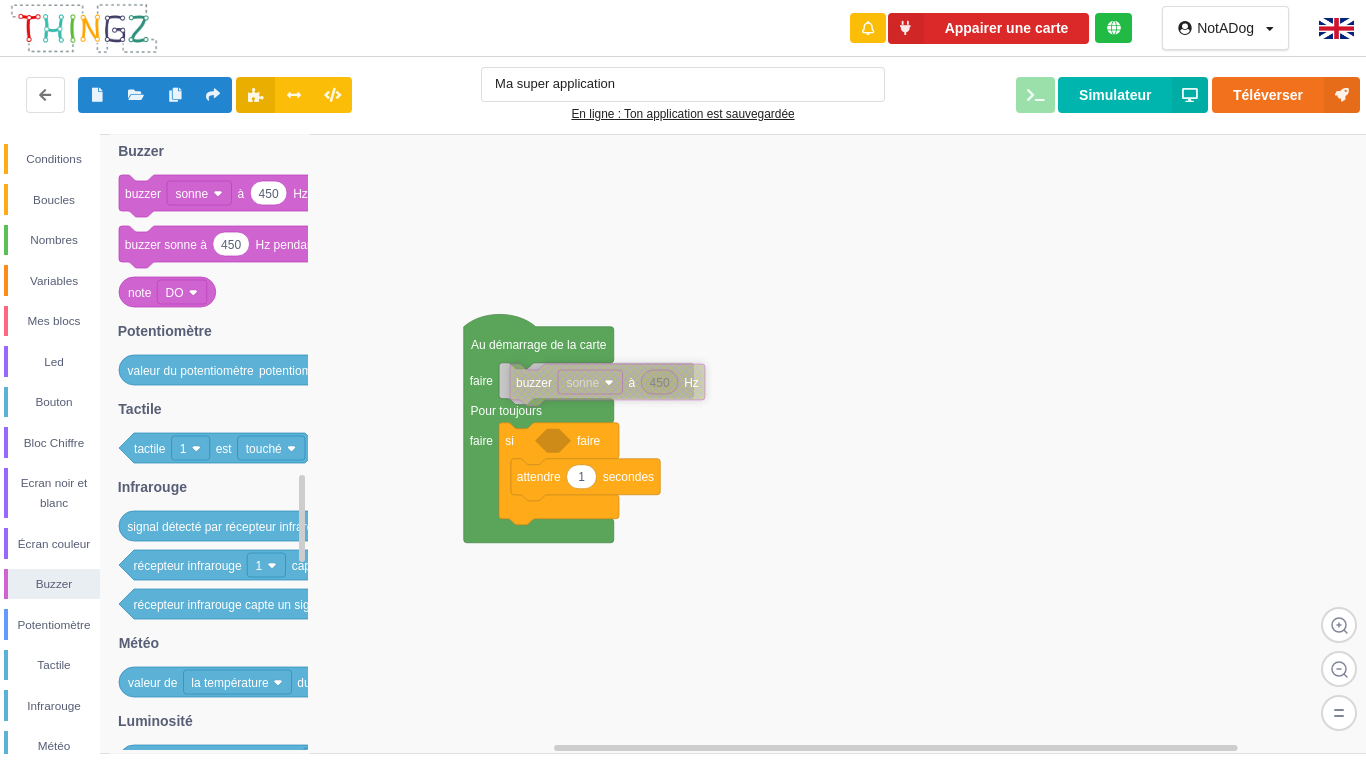 drag, startPoint x: 870, startPoint y: 475, endPoint x: 523, endPoint y: 382, distance: 359.24643 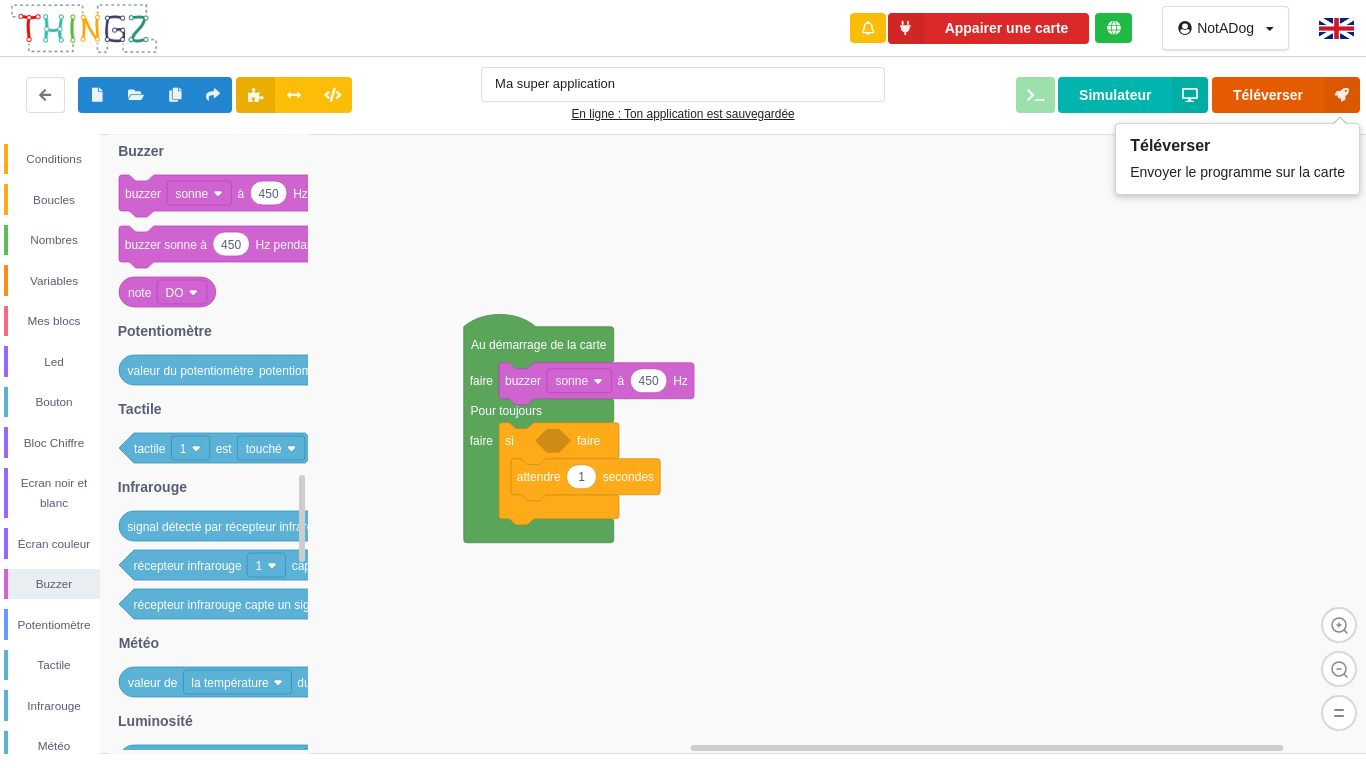 click on "Téléverser" at bounding box center (1286, 95) 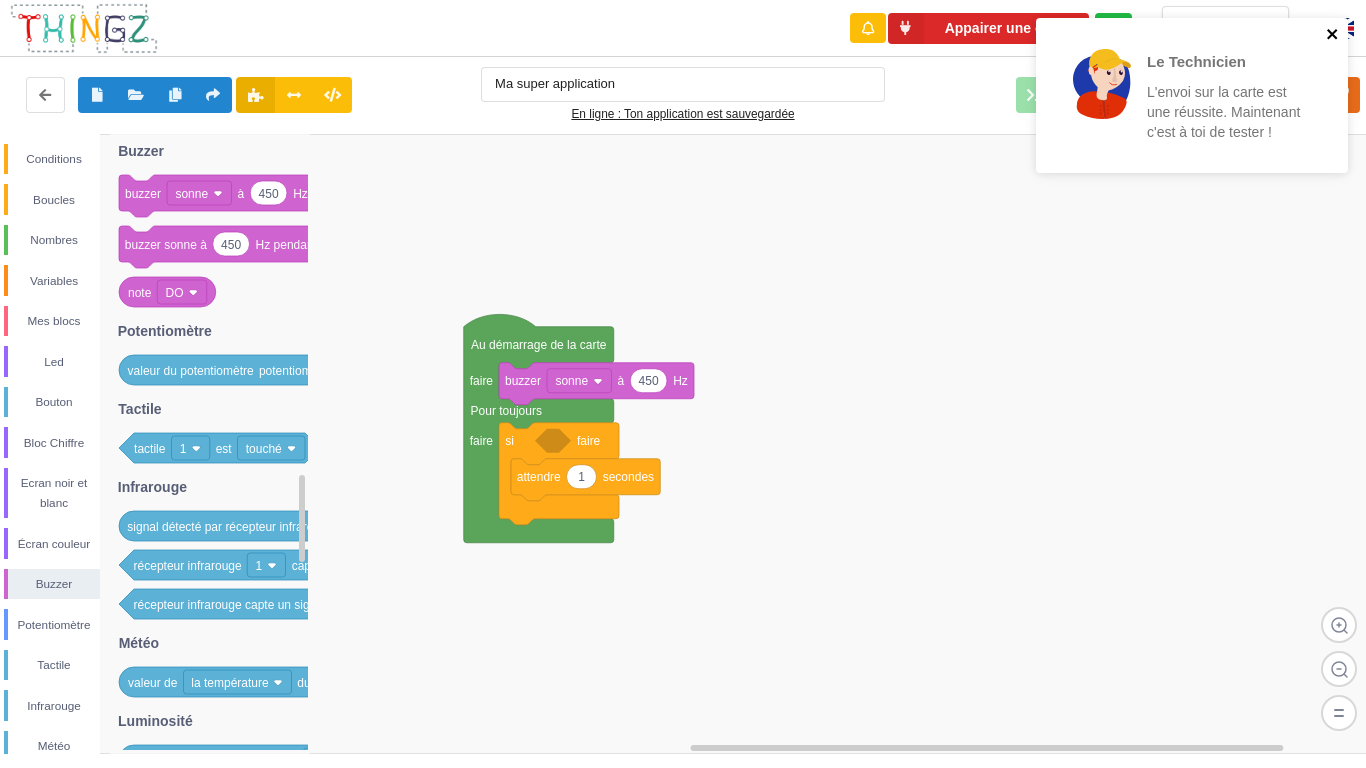 click 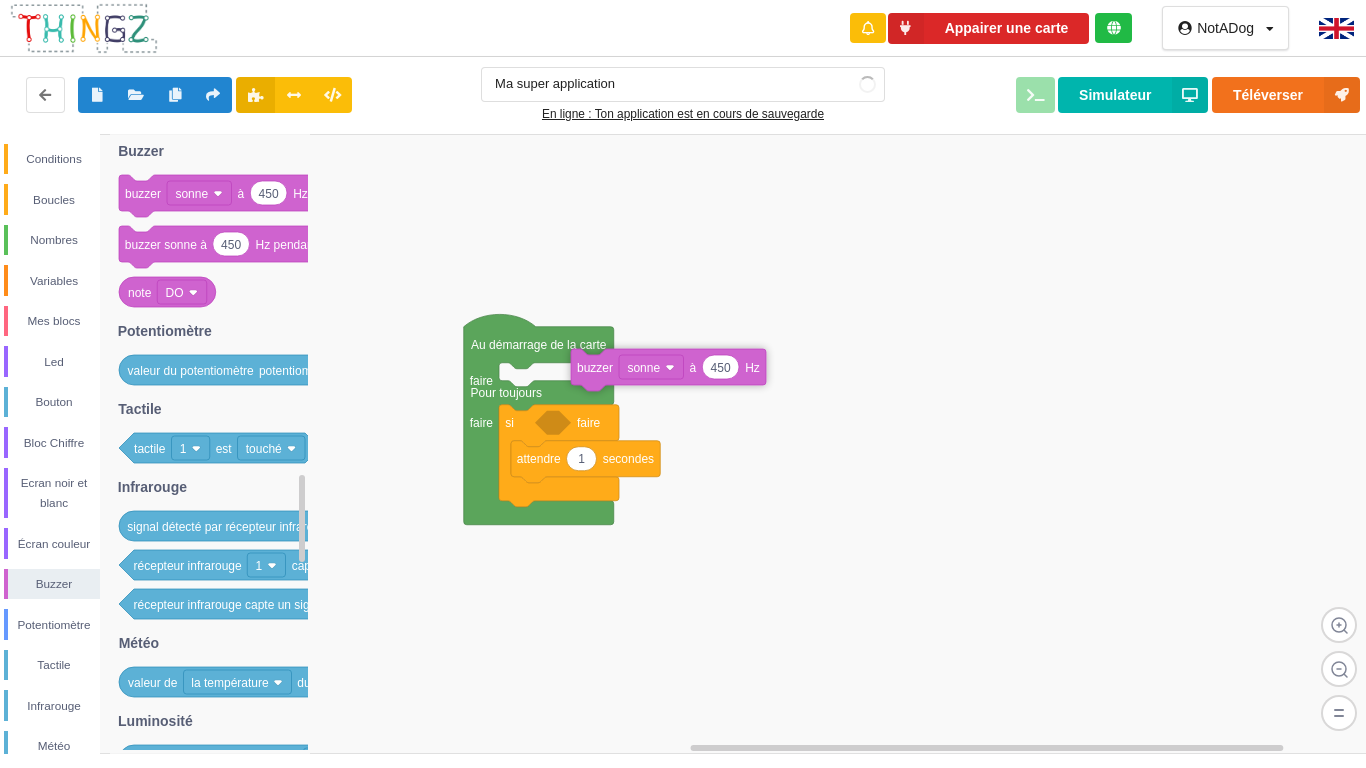 drag, startPoint x: 539, startPoint y: 382, endPoint x: 758, endPoint y: 351, distance: 221.18318 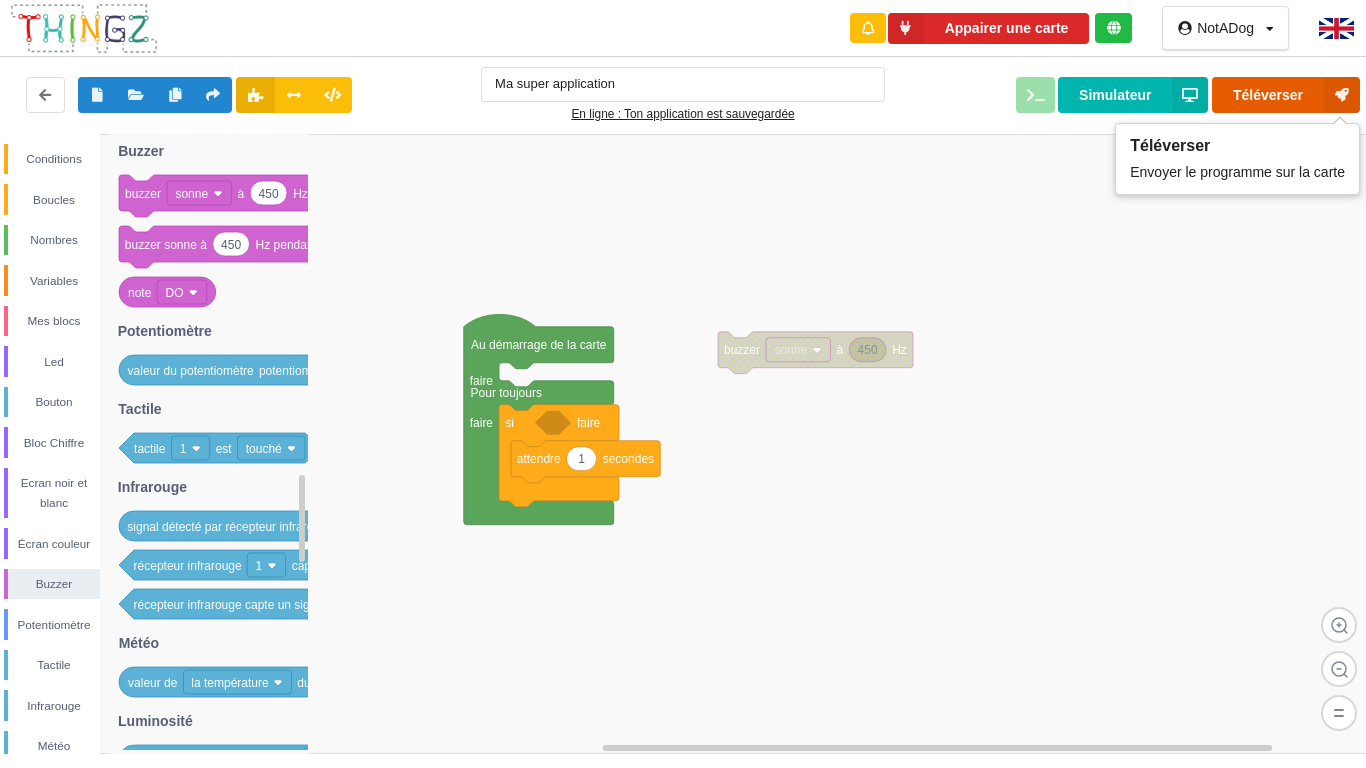 click on "Téléverser" at bounding box center [1286, 95] 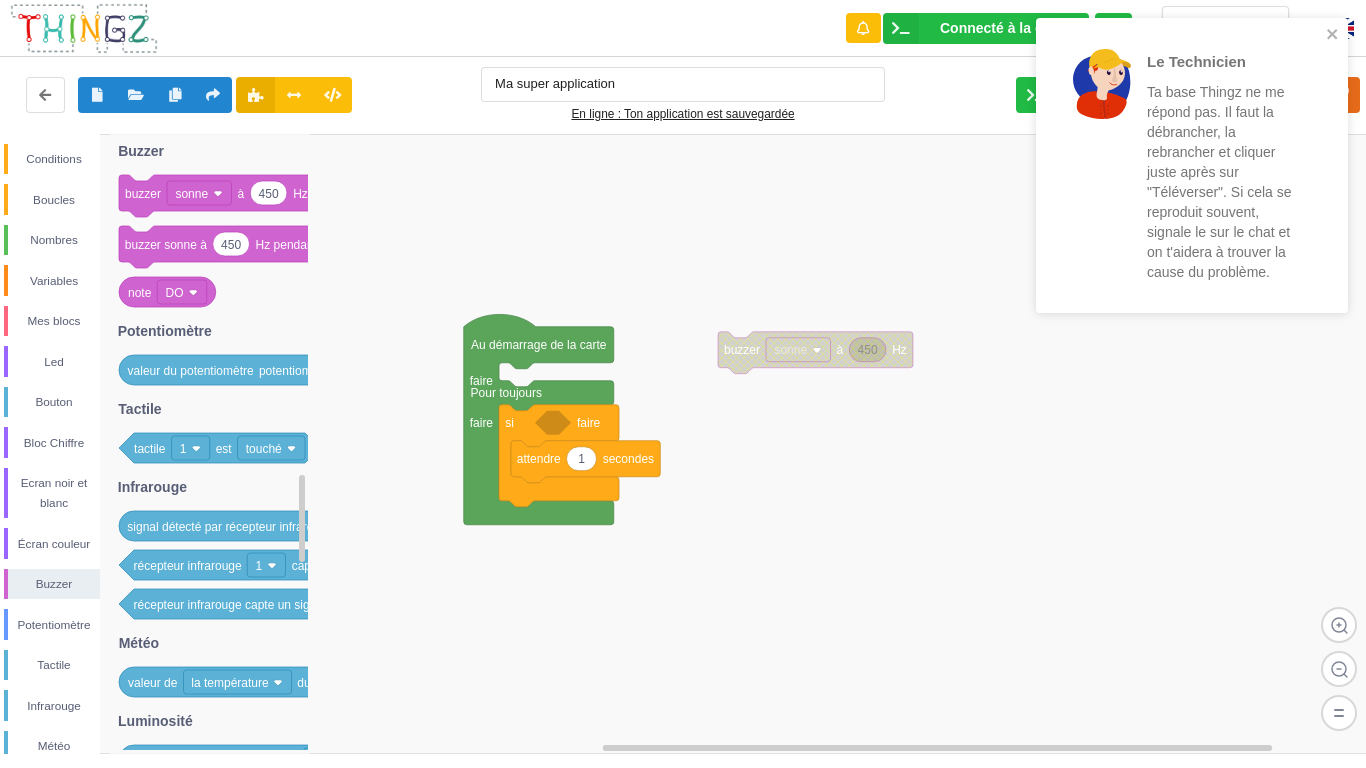 click on "Le Technicien Ta base Thingz ne me répond pas. Il faut la débrancher, la rebrancher et cliquer juste après sur "Téléverser". Si cela se reproduit souvent, signale le sur le chat et on t'aidera à trouver la cause du problème." at bounding box center (1192, 165) 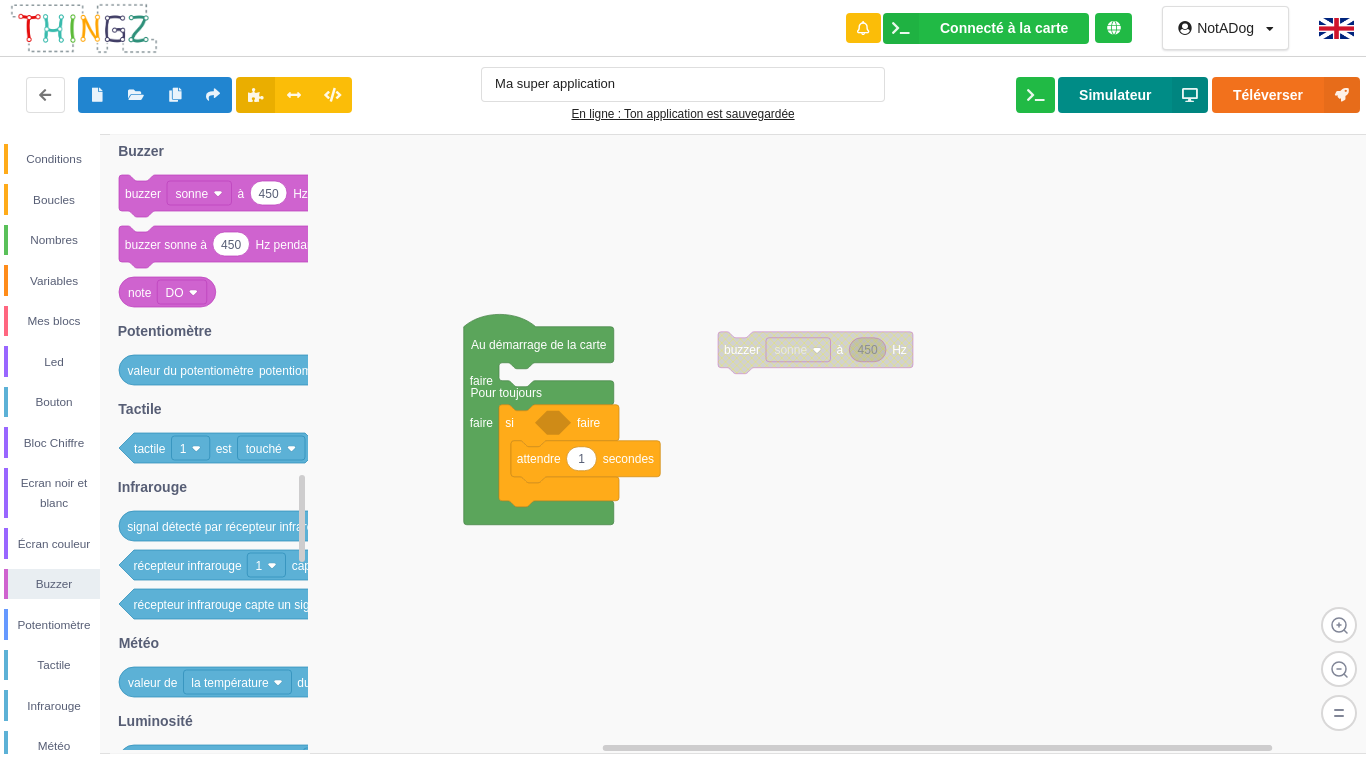 click on "Simulateur" at bounding box center [1133, 95] 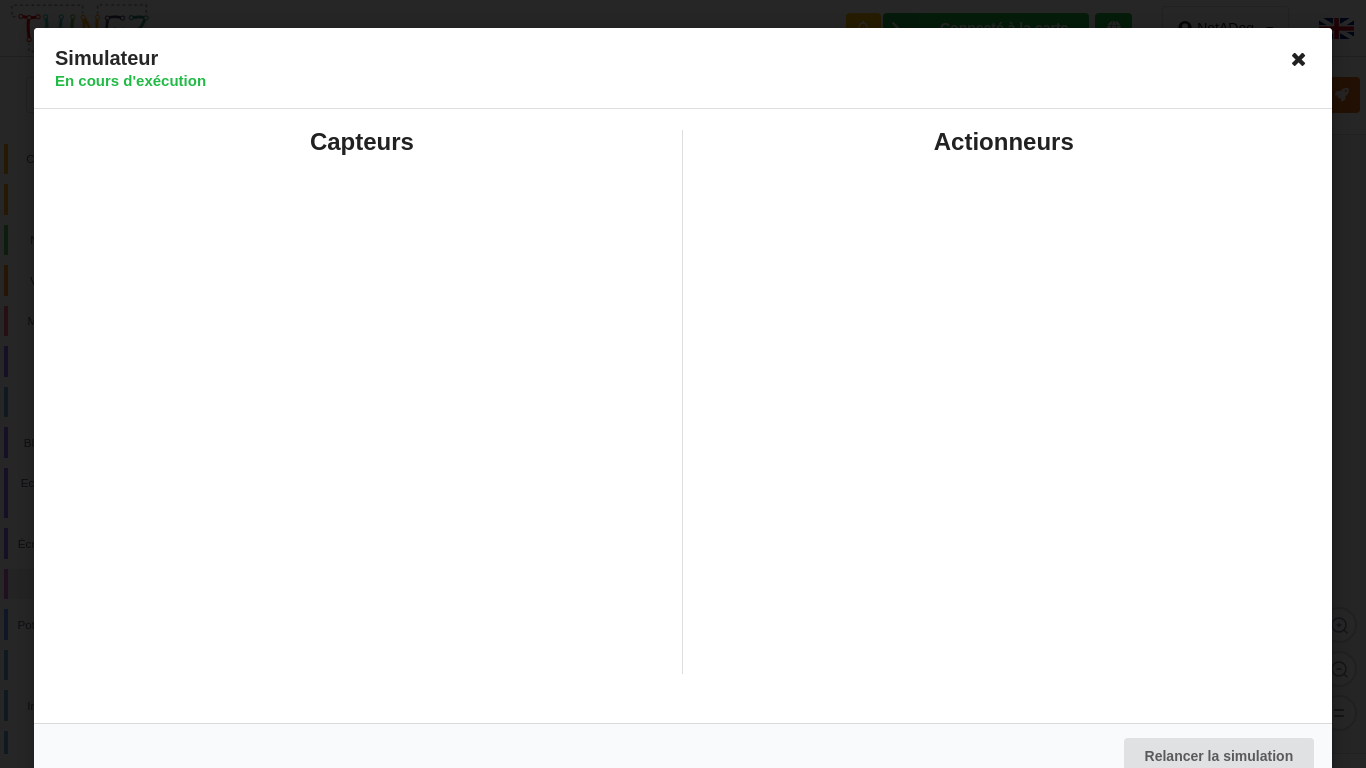 click at bounding box center [1299, 59] 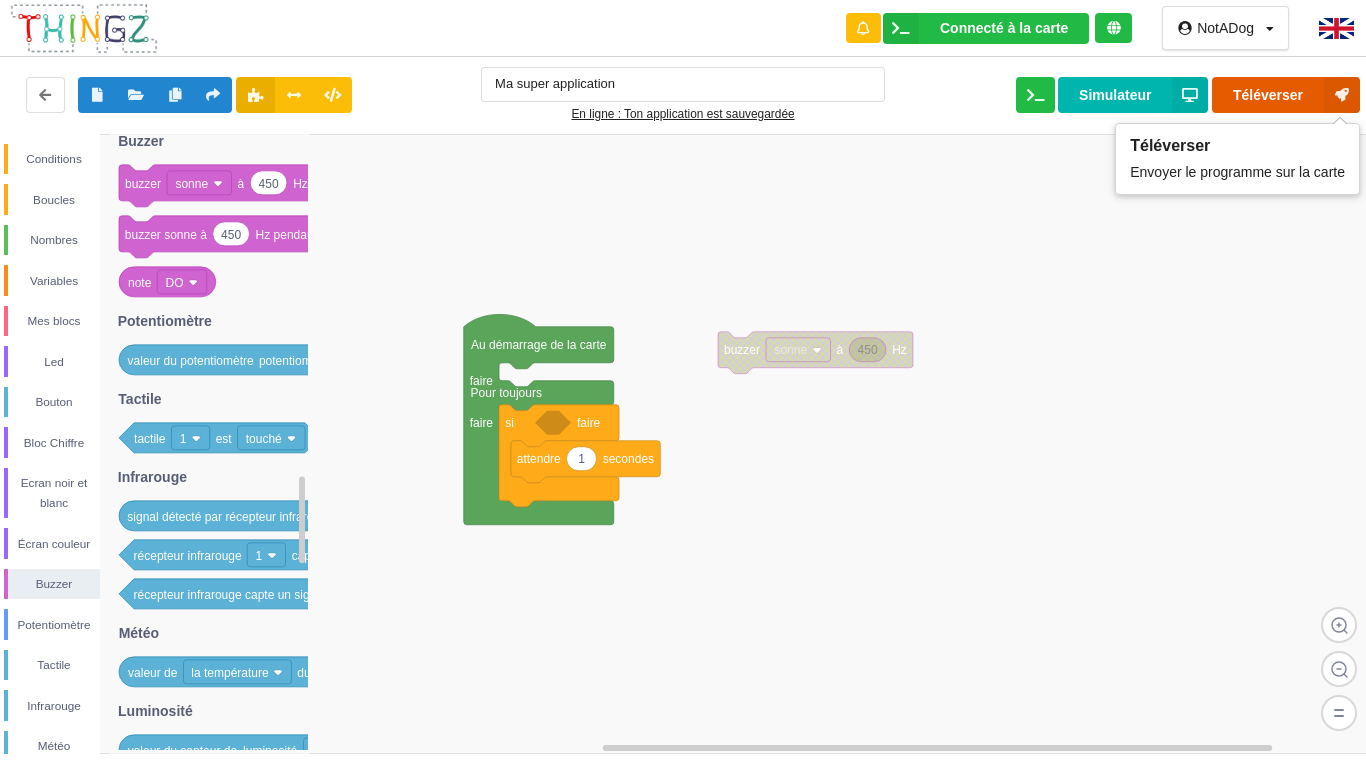 click on "Téléverser" at bounding box center (1286, 95) 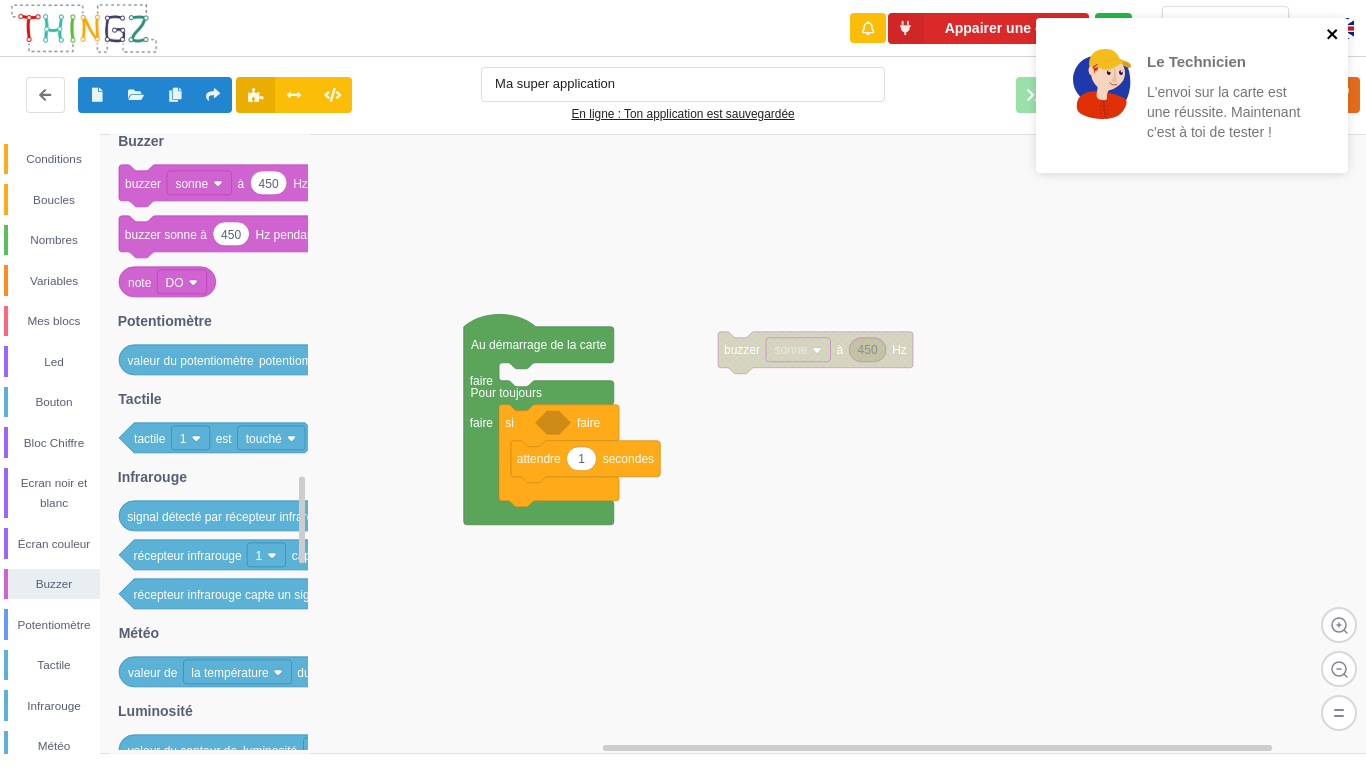 click at bounding box center (1333, 35) 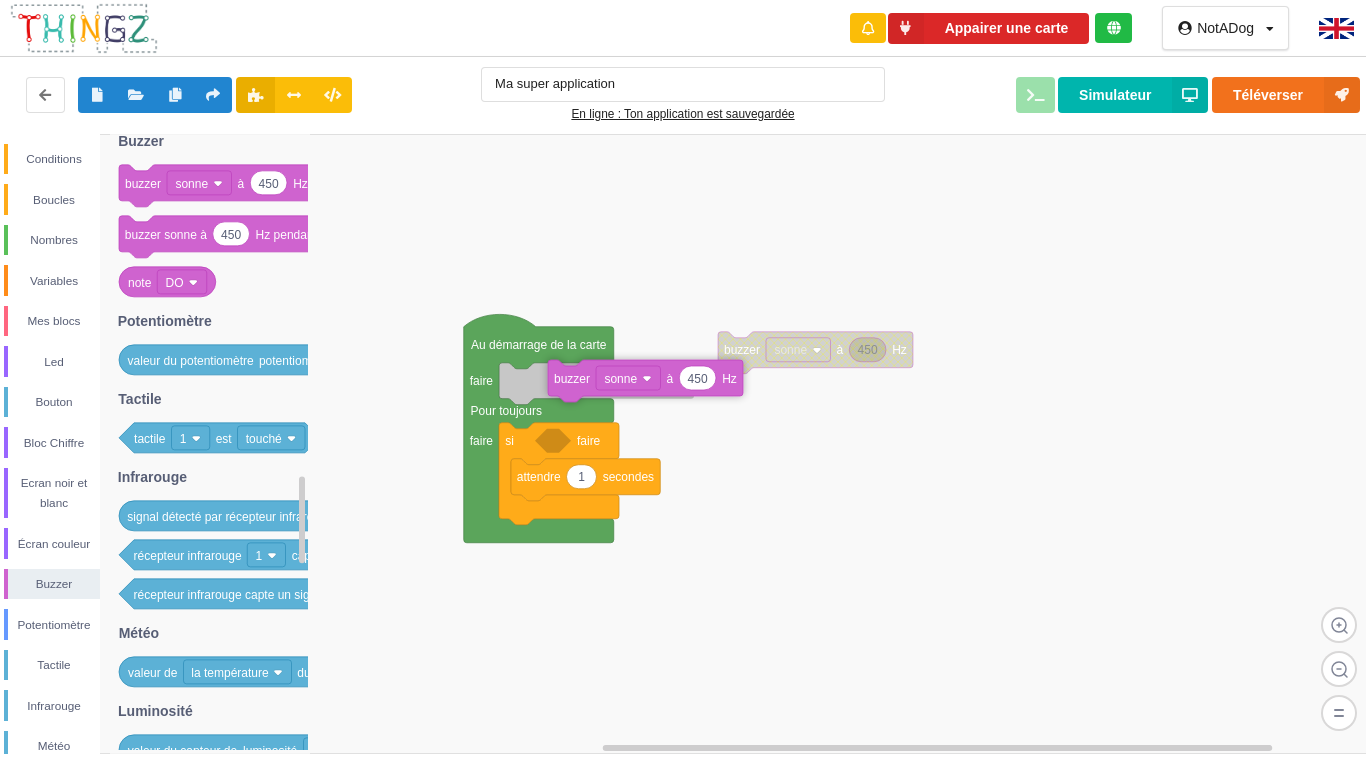 drag, startPoint x: 131, startPoint y: 174, endPoint x: 556, endPoint y: 370, distance: 468.01816 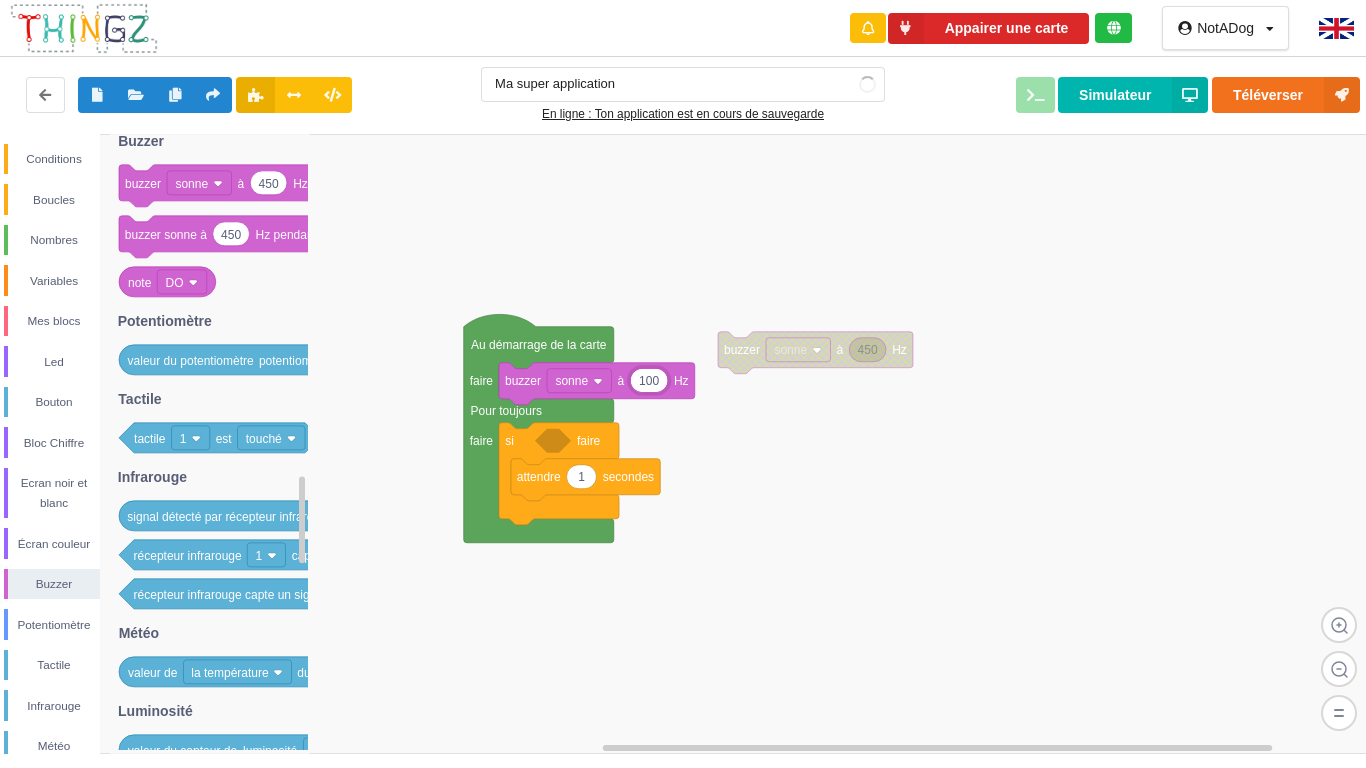 type on "1000" 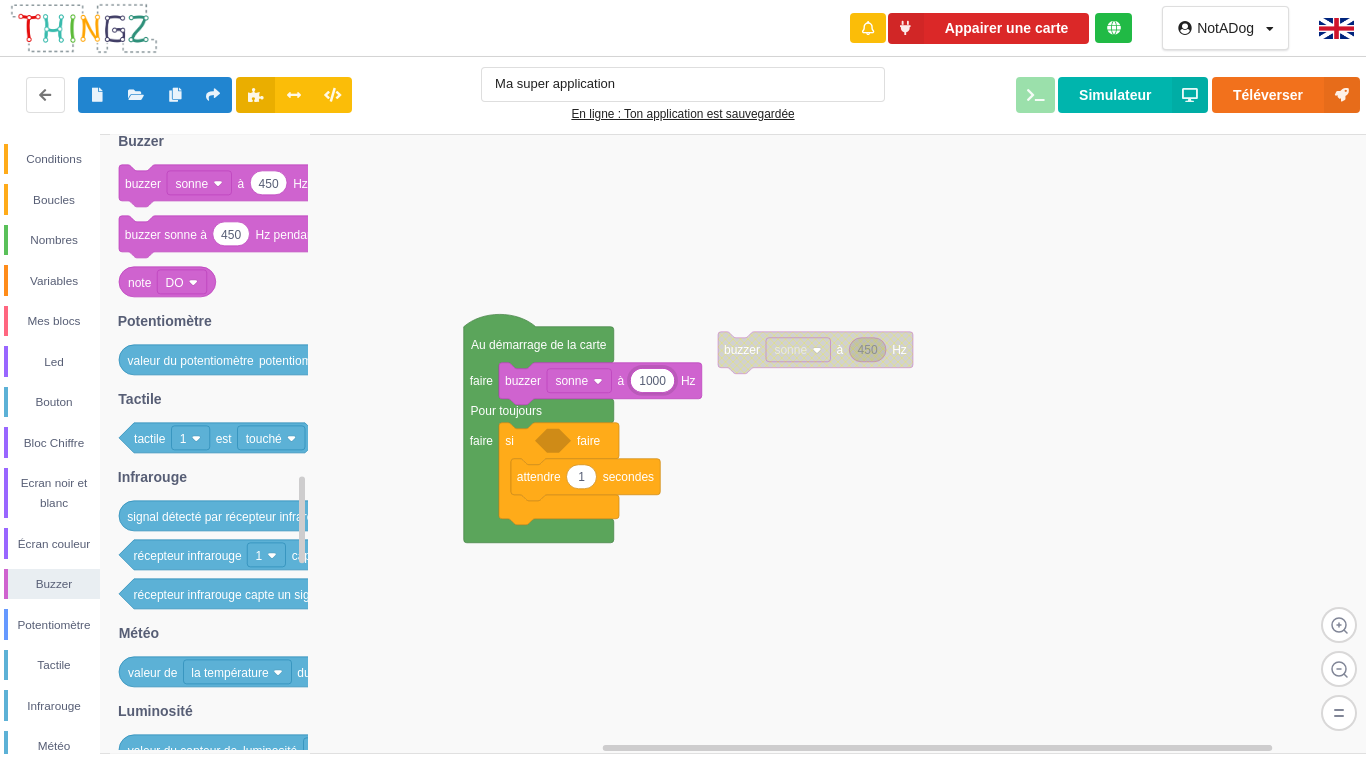 click 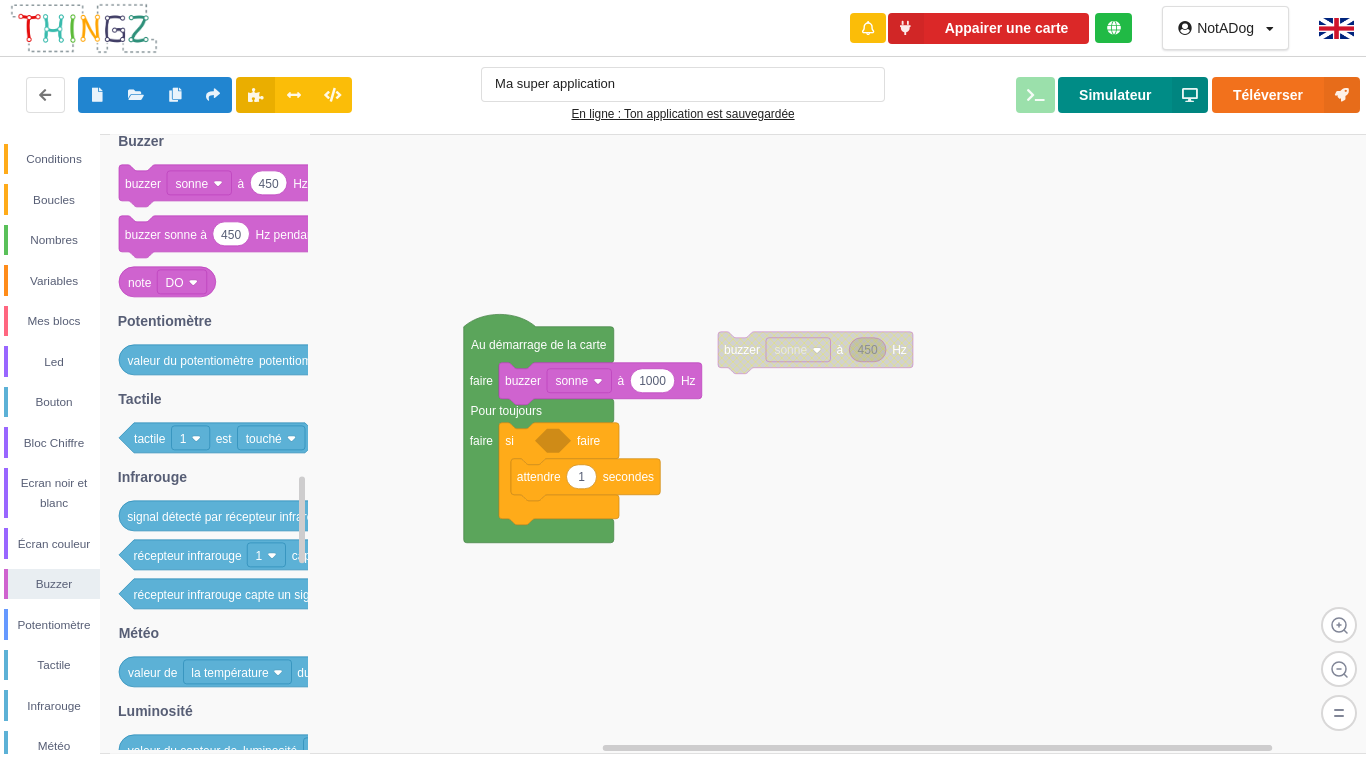 click on "Simulateur" at bounding box center (1133, 95) 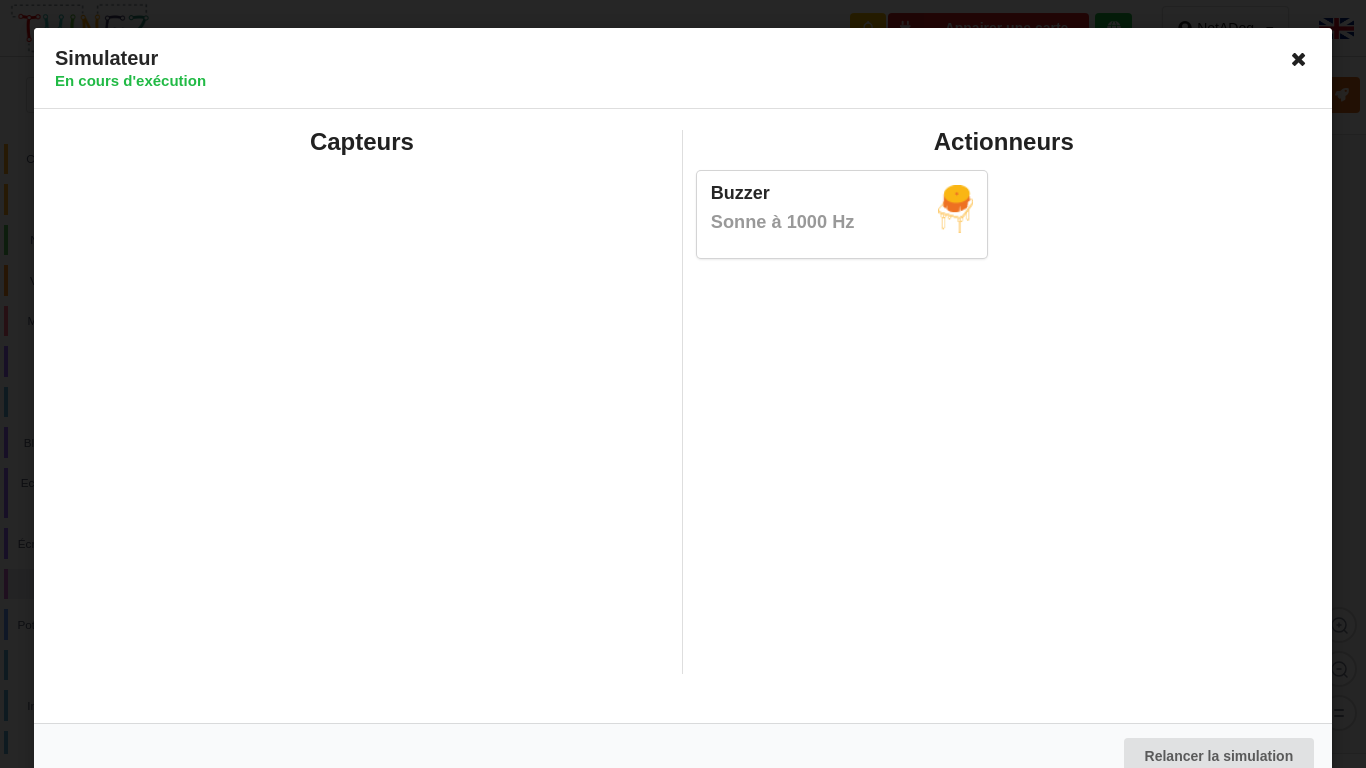 click at bounding box center [1299, 59] 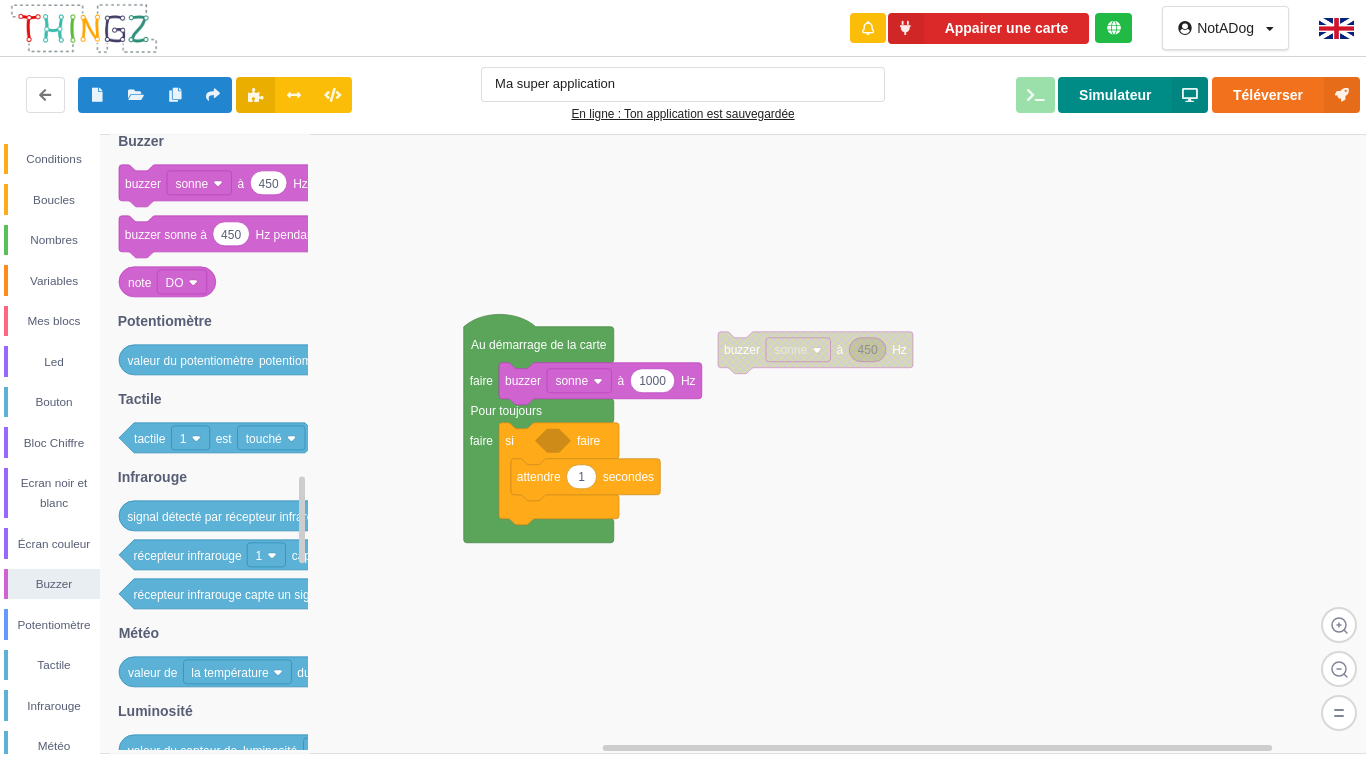 click on "Simulateur" at bounding box center [1133, 95] 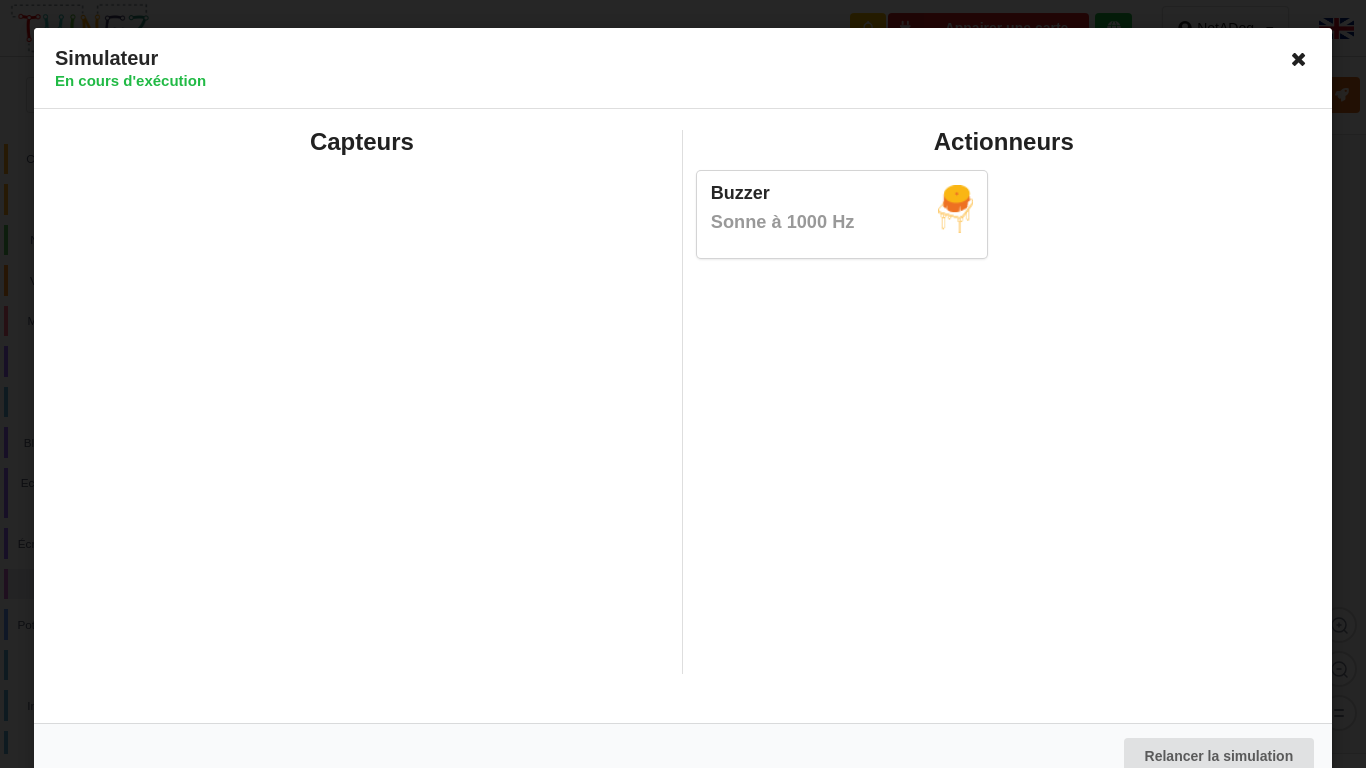 click at bounding box center [1299, 59] 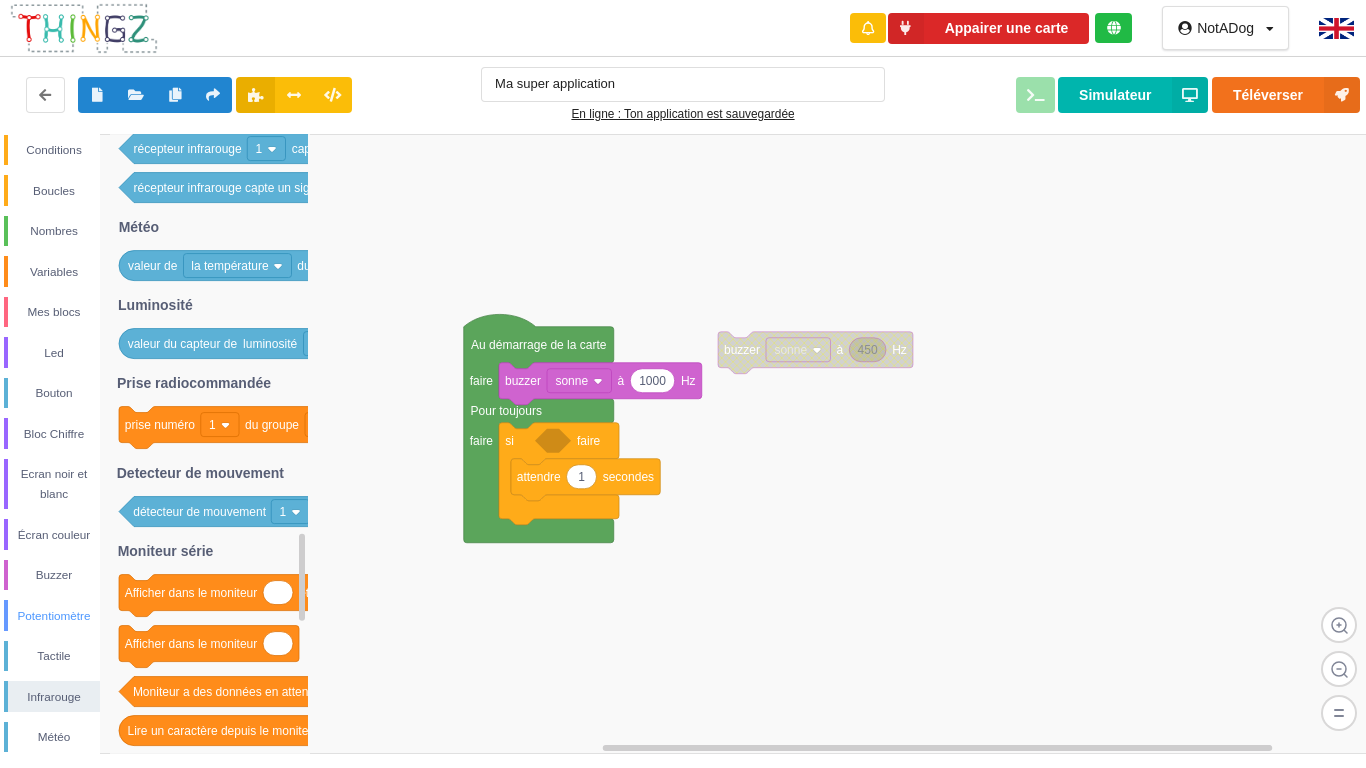 scroll, scrollTop: 19, scrollLeft: 0, axis: vertical 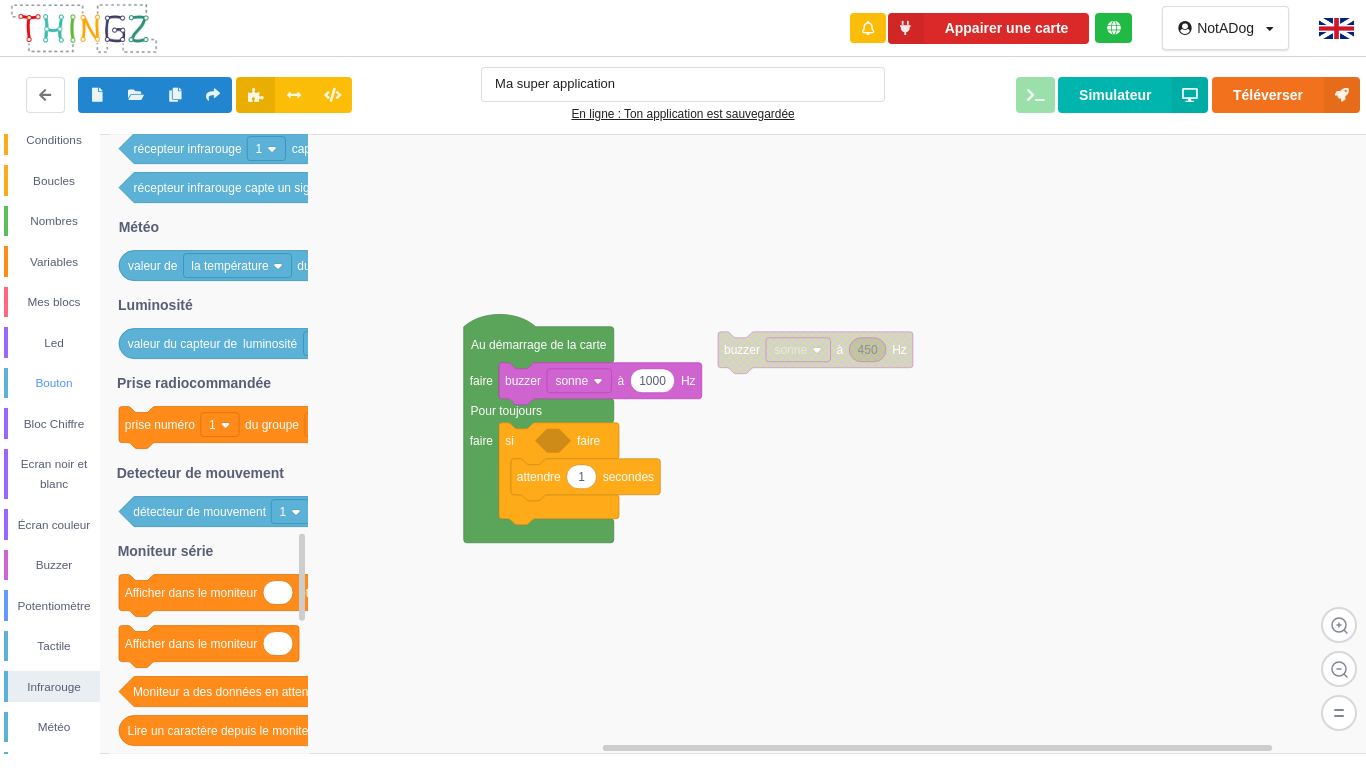 click on "Bouton" at bounding box center (54, 383) 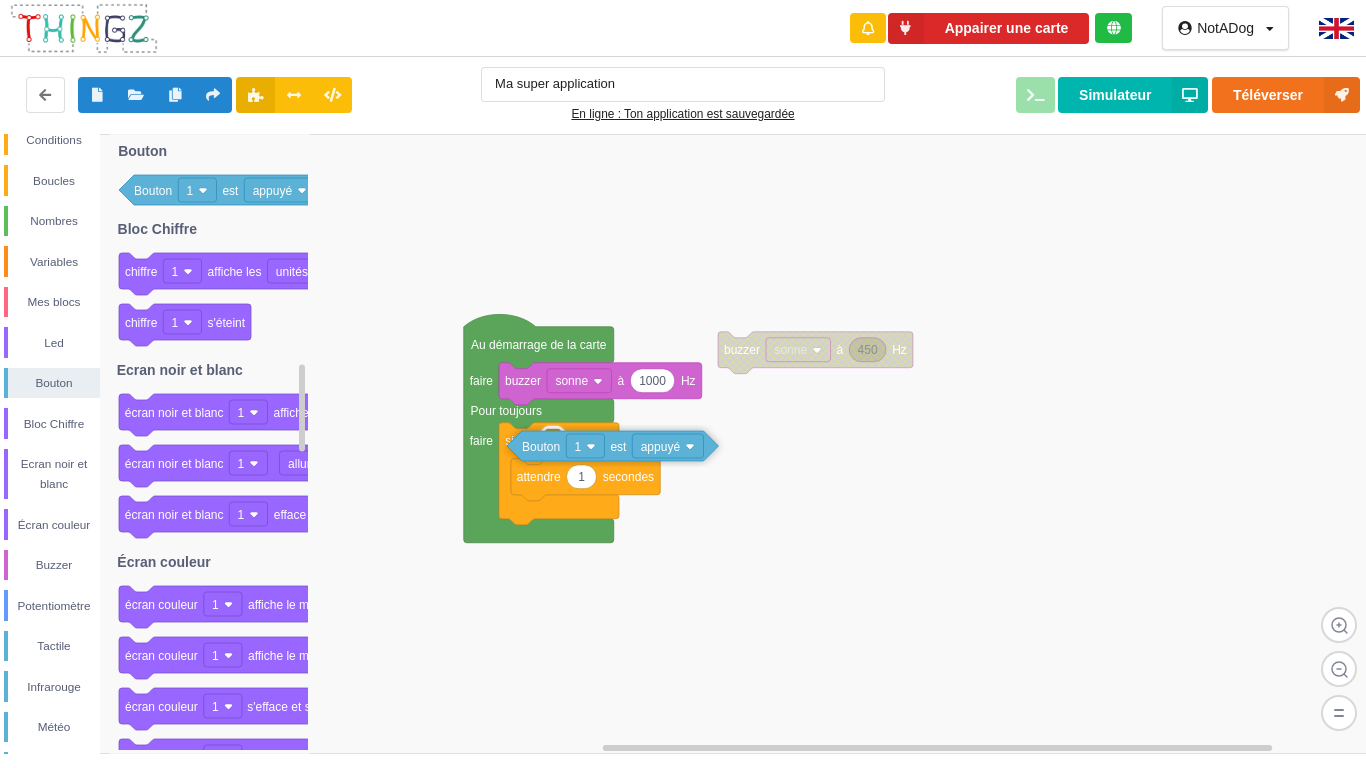 drag, startPoint x: 153, startPoint y: 184, endPoint x: 541, endPoint y: 440, distance: 464.84406 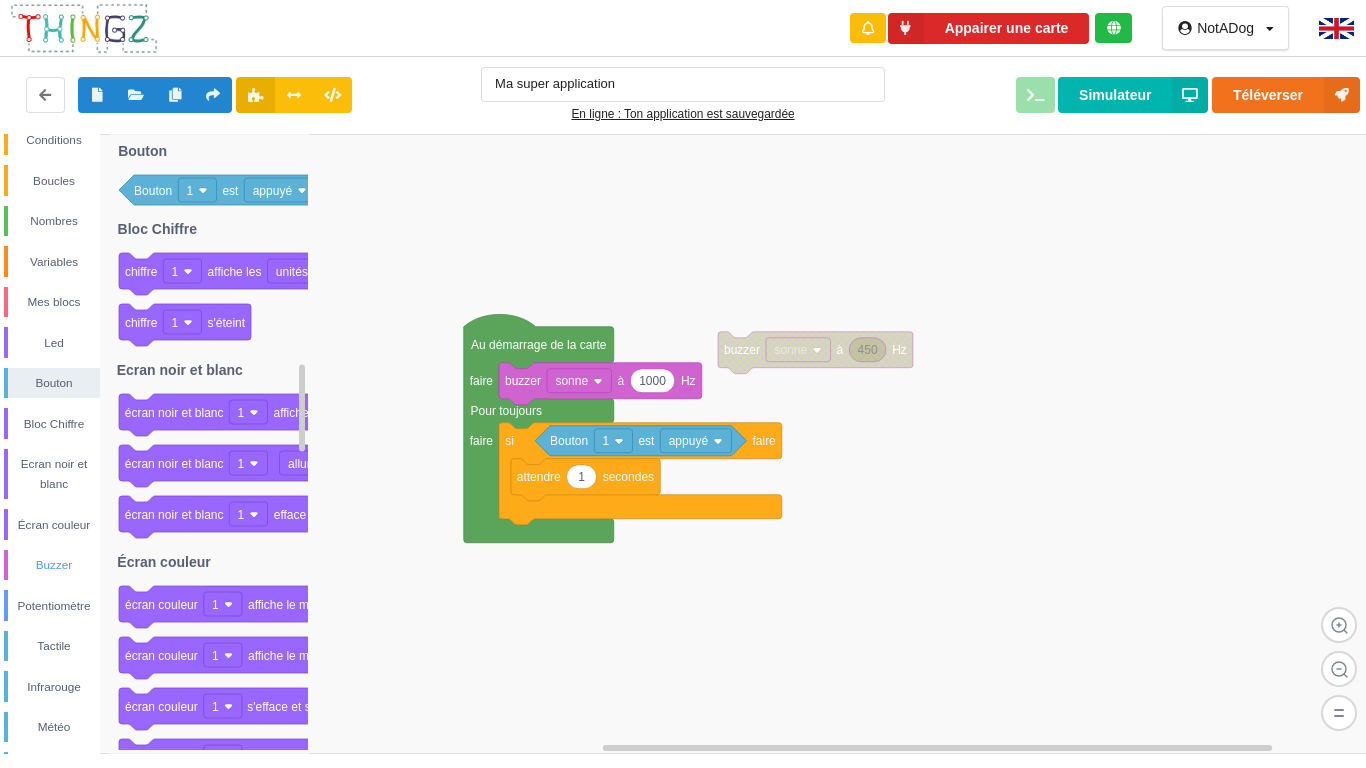 click on "Buzzer" at bounding box center [52, 565] 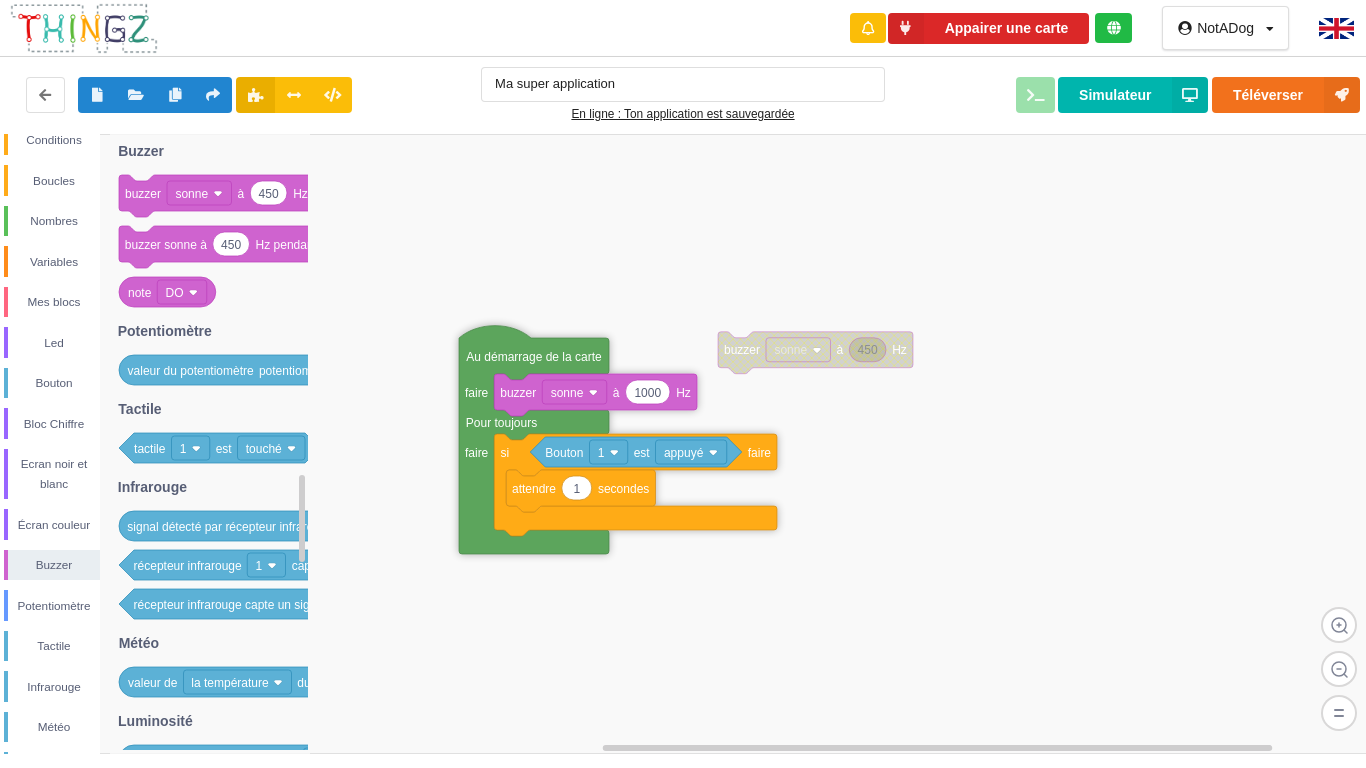 drag, startPoint x: 513, startPoint y: 359, endPoint x: 507, endPoint y: 369, distance: 11.661903 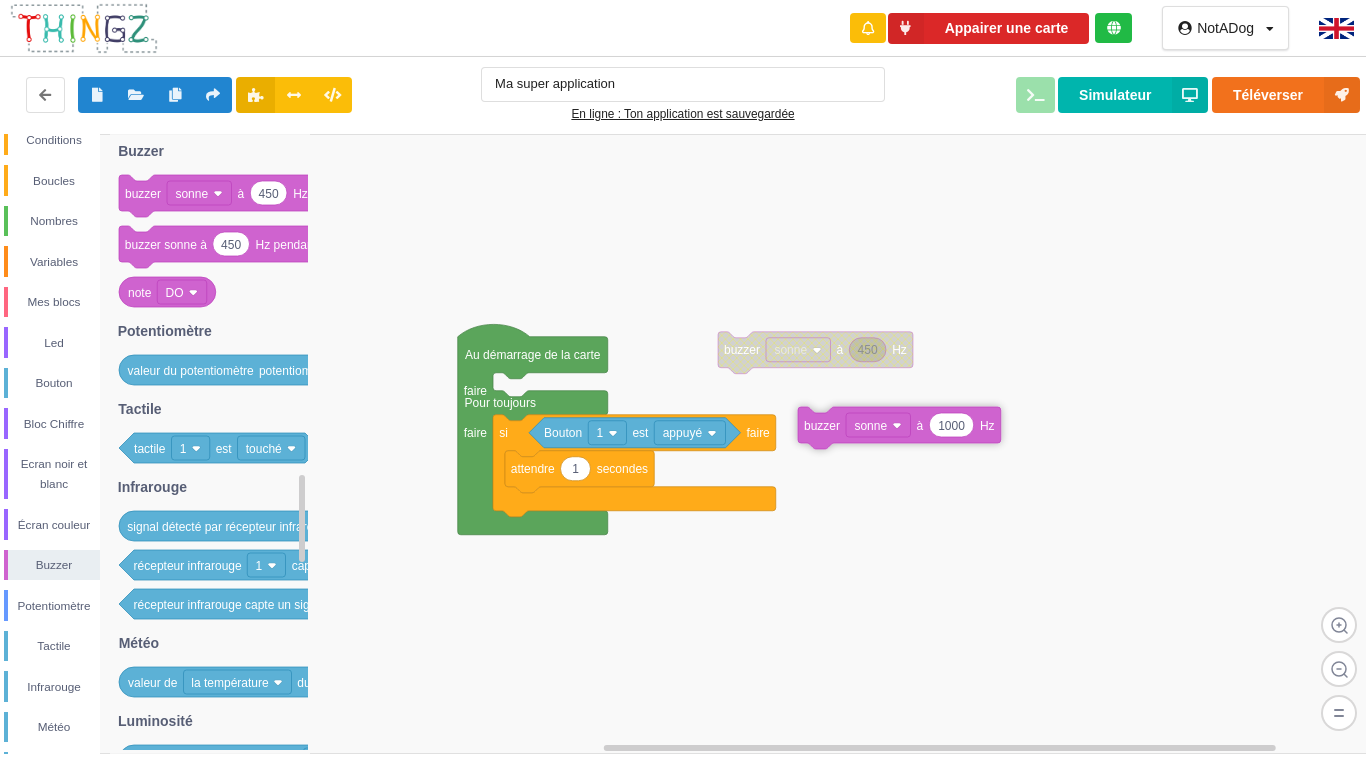 drag, startPoint x: 514, startPoint y: 385, endPoint x: 986, endPoint y: 419, distance: 473.223 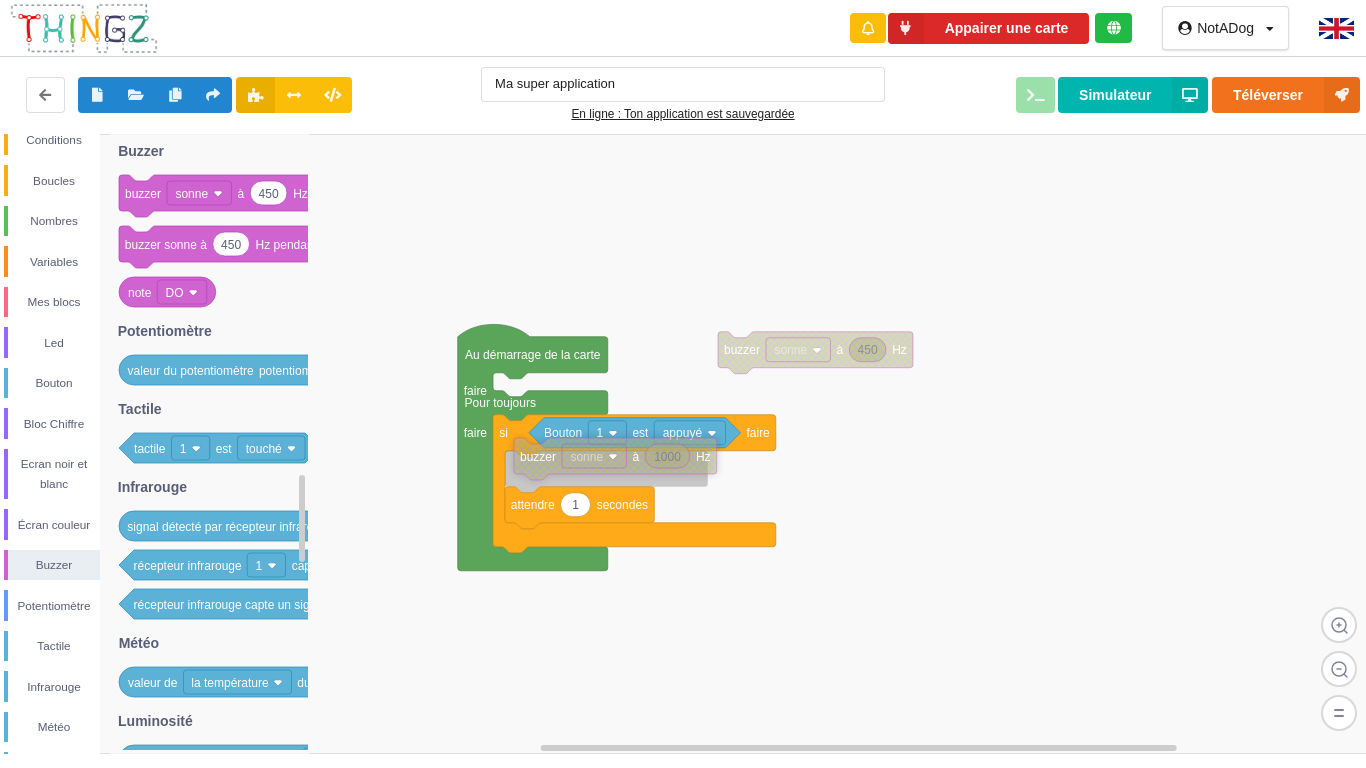 drag, startPoint x: 986, startPoint y: 419, endPoint x: 527, endPoint y: 462, distance: 461.00977 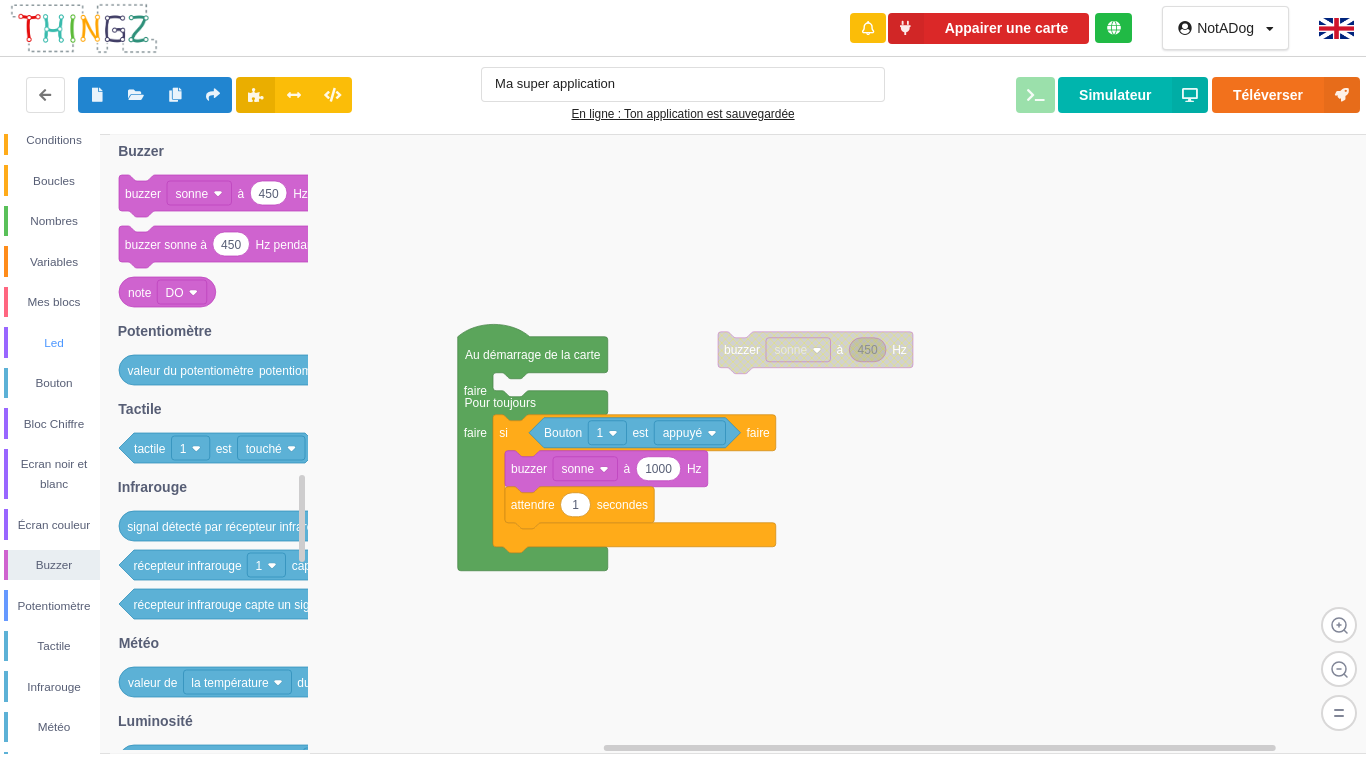 click on "Led" at bounding box center (54, 343) 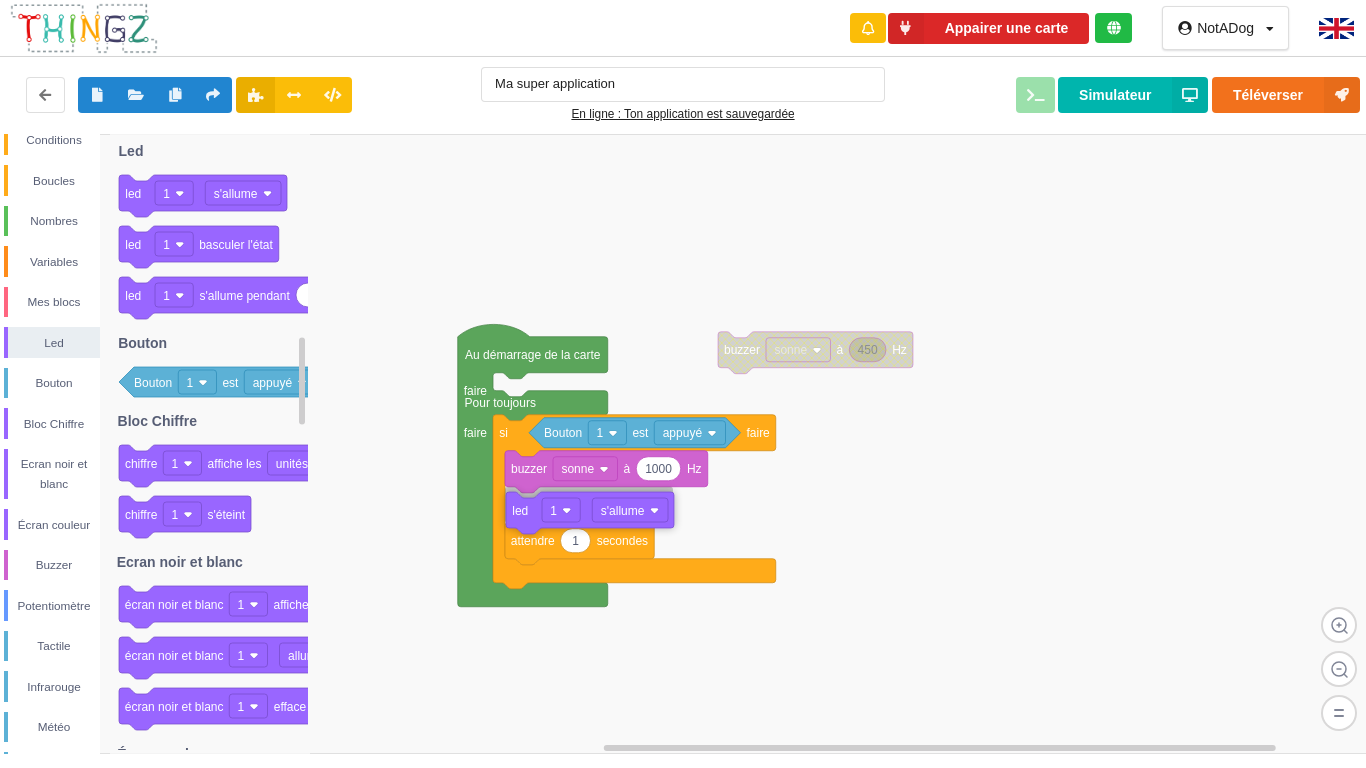 drag, startPoint x: 140, startPoint y: 184, endPoint x: 528, endPoint y: 501, distance: 501.03192 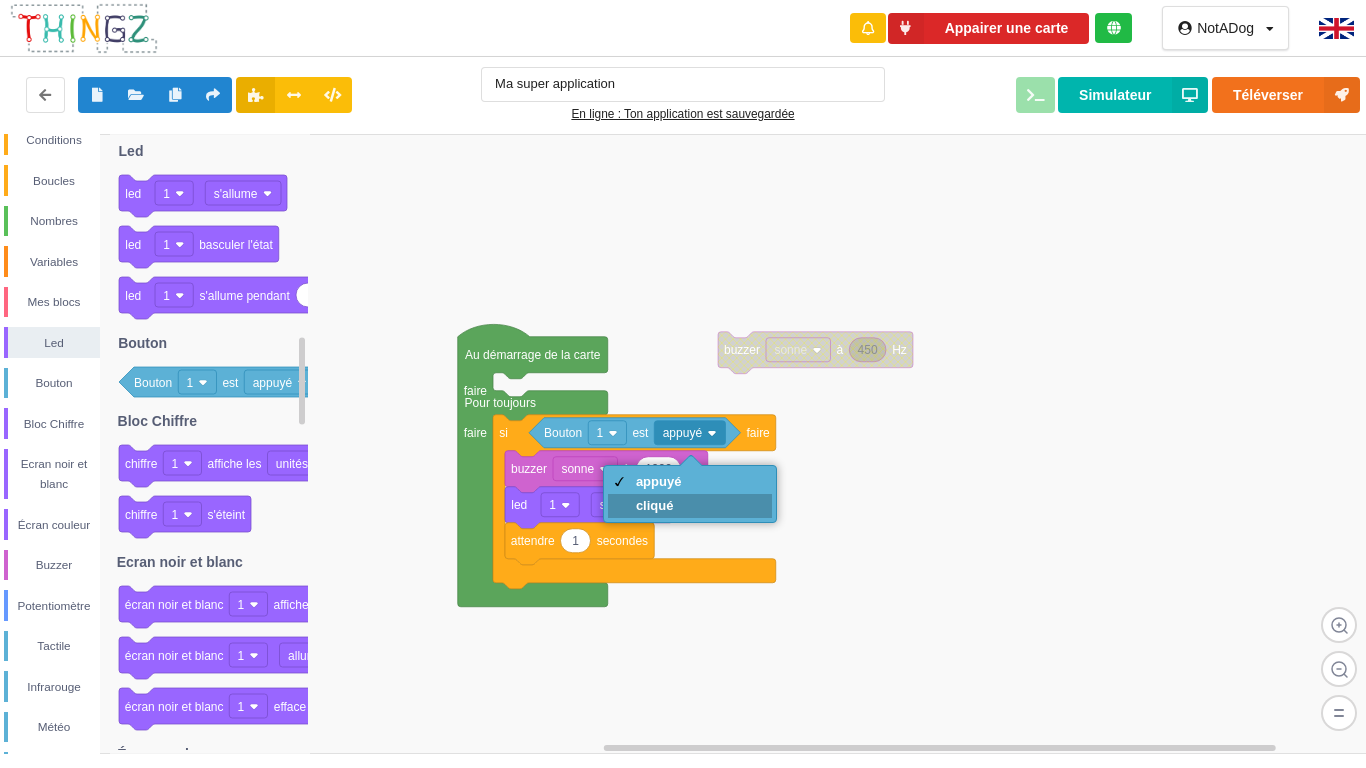 click on "cliqué" at bounding box center [659, 505] 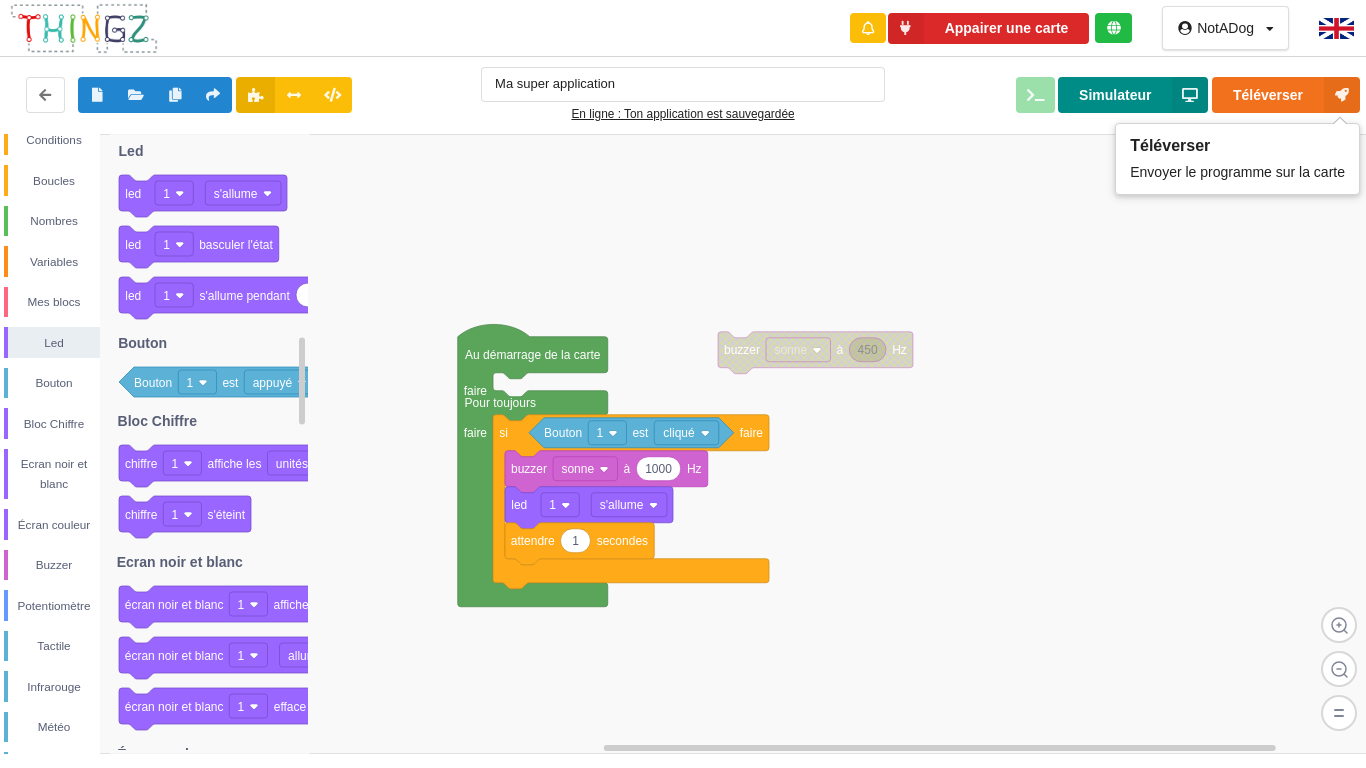 click at bounding box center [1190, 95] 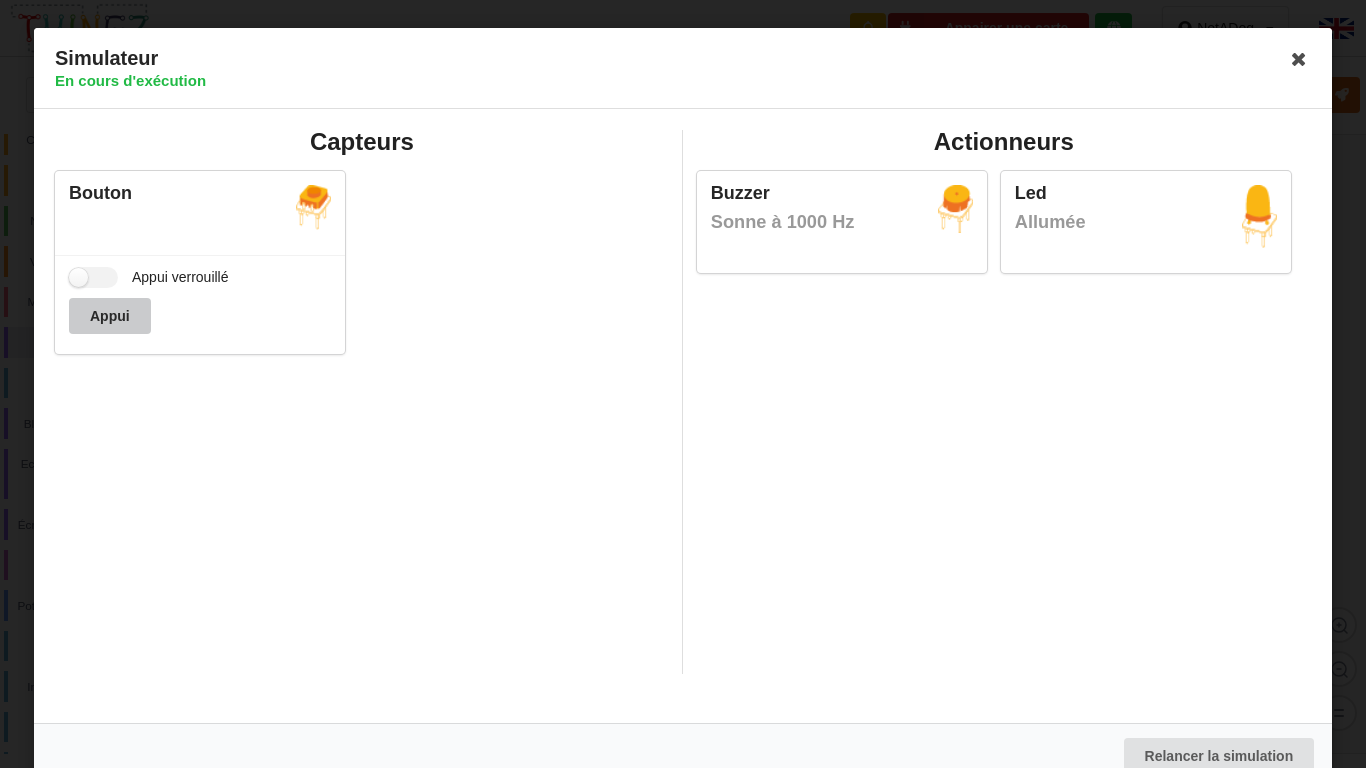click on "Appui" at bounding box center (110, 316) 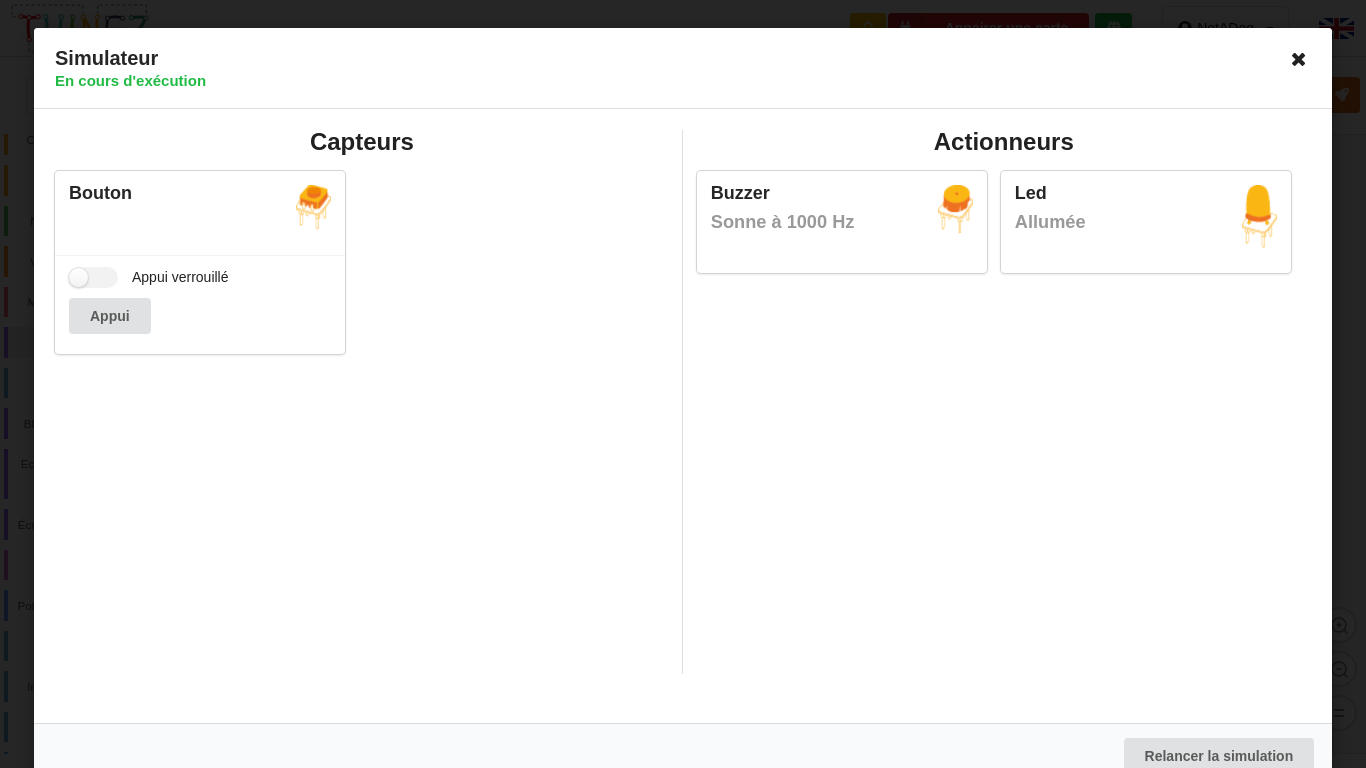 click at bounding box center [1299, 59] 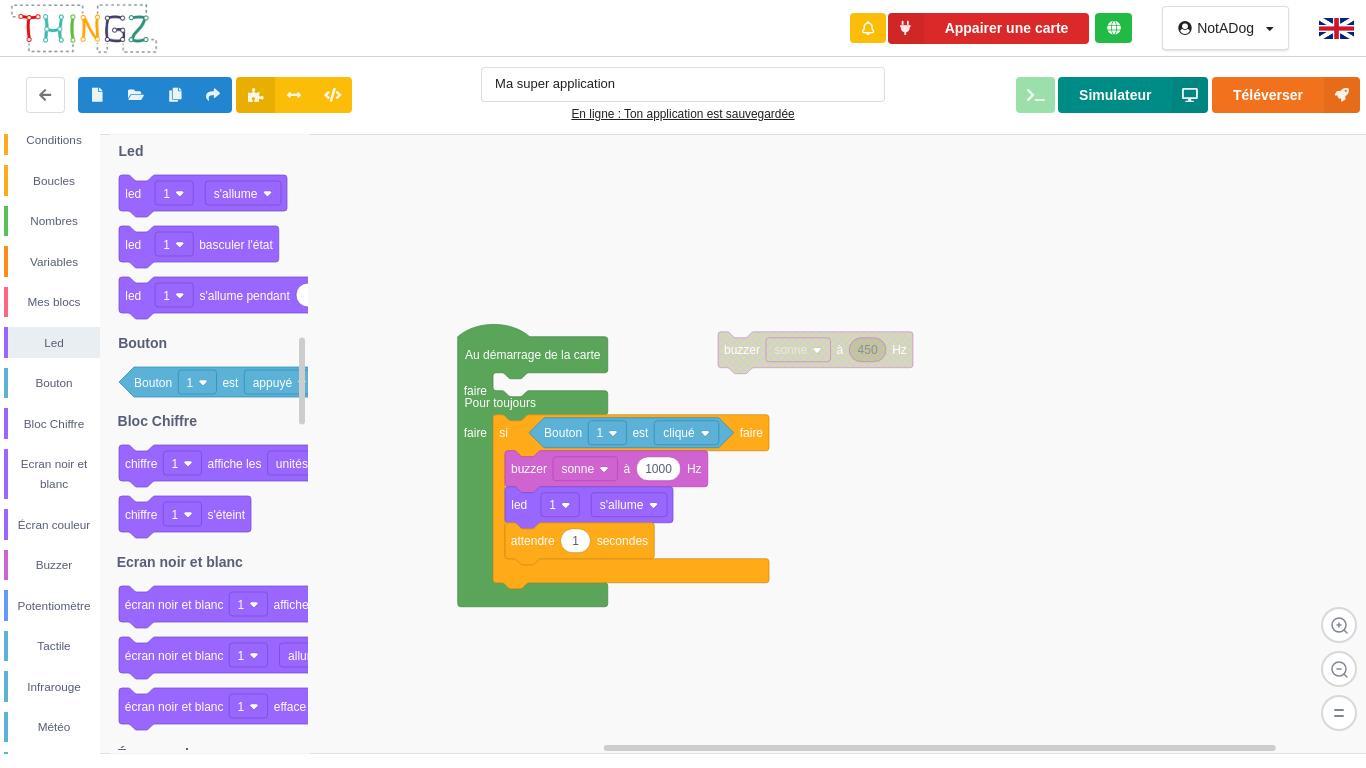 click on "Simulateur" at bounding box center [1133, 95] 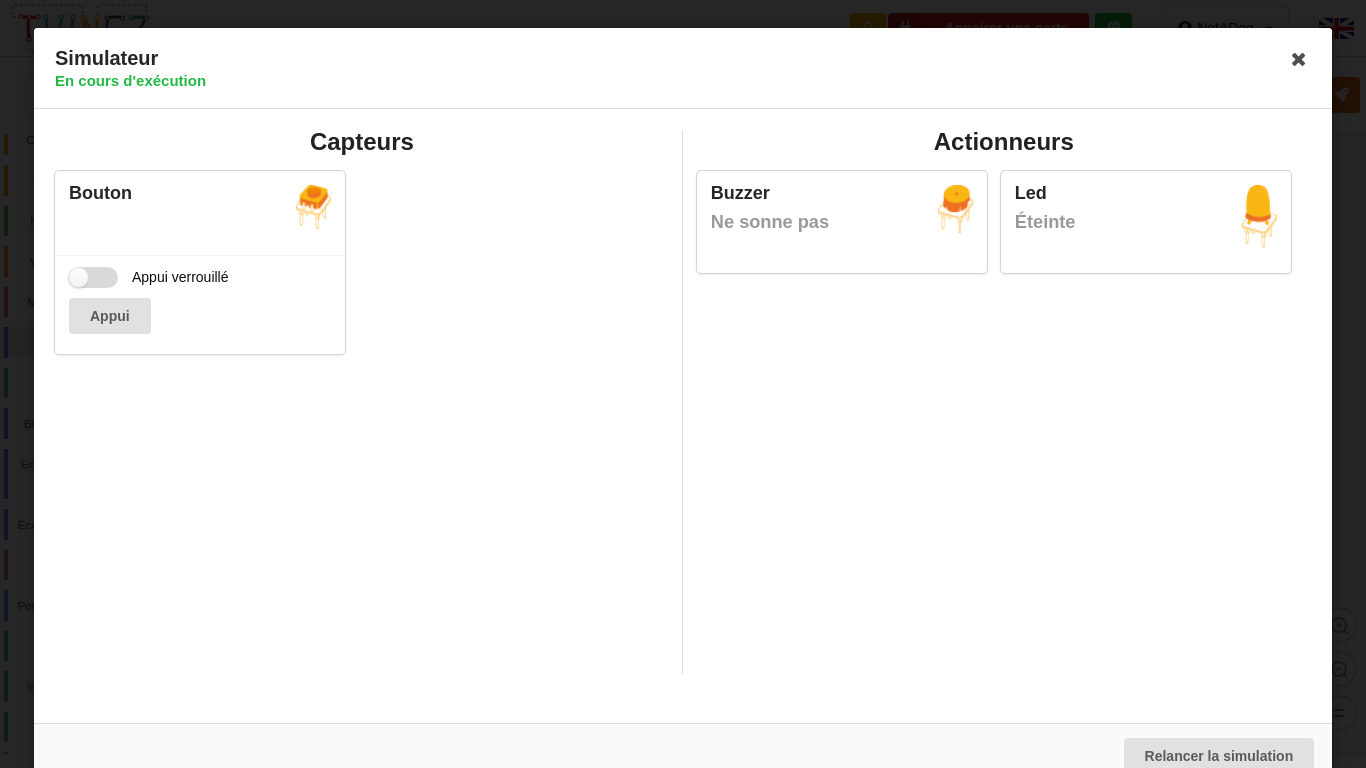 click on "Appui verrouillé" at bounding box center (149, 277) 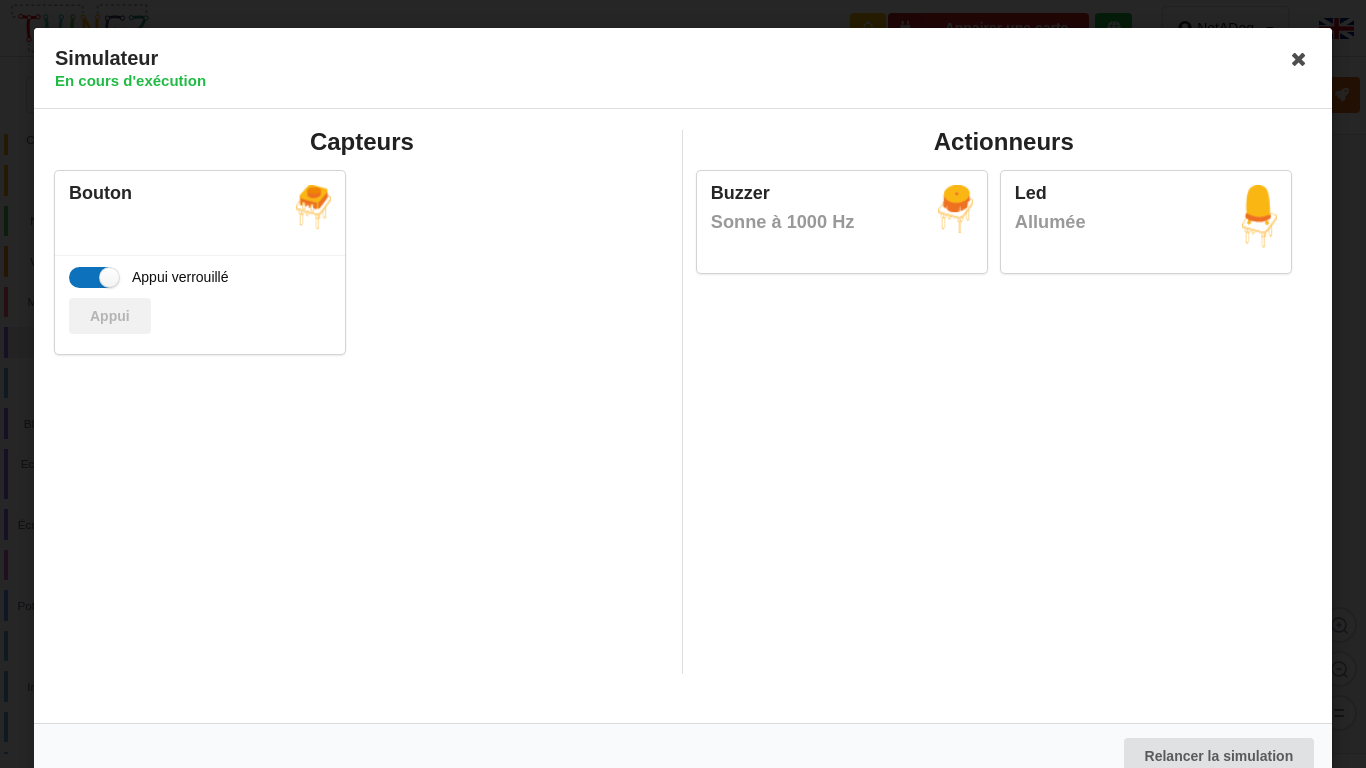 click on "Appui verrouillé" at bounding box center [149, 277] 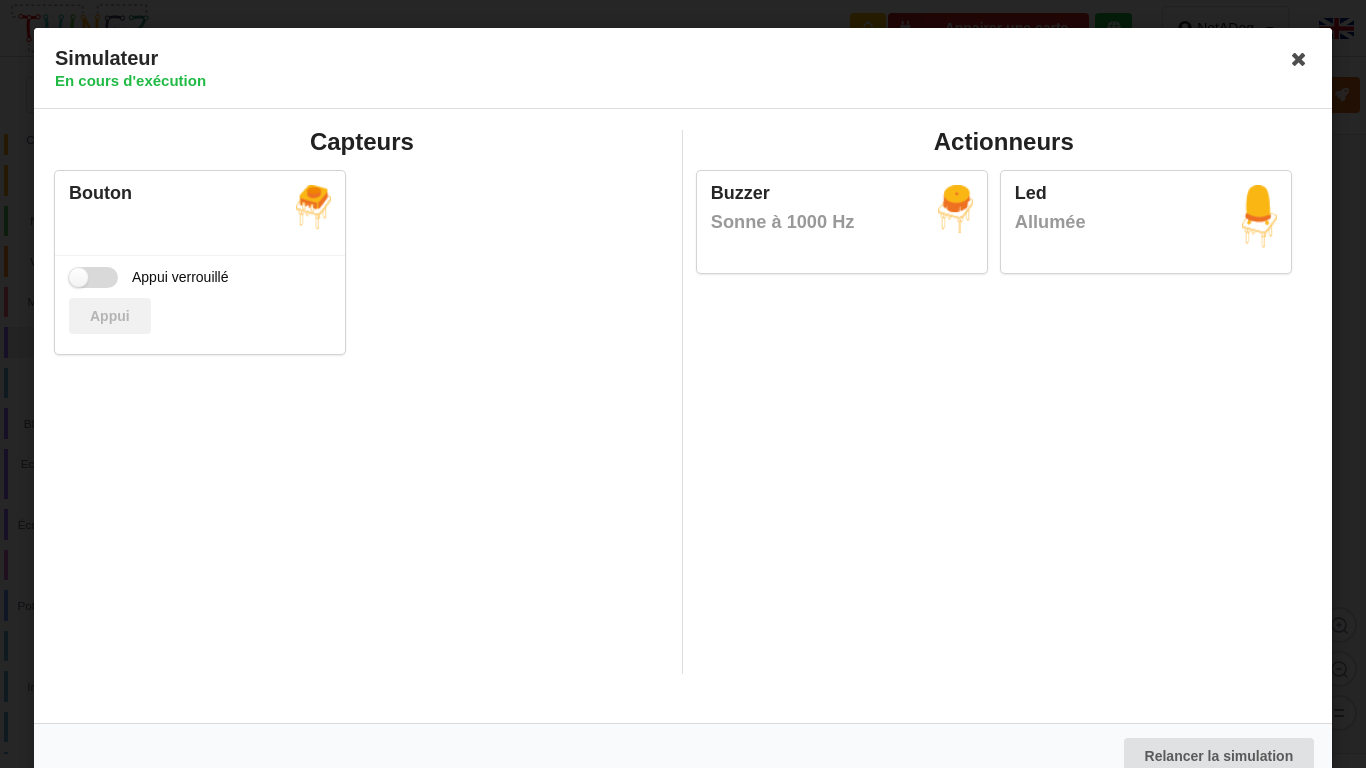 checkbox on "false" 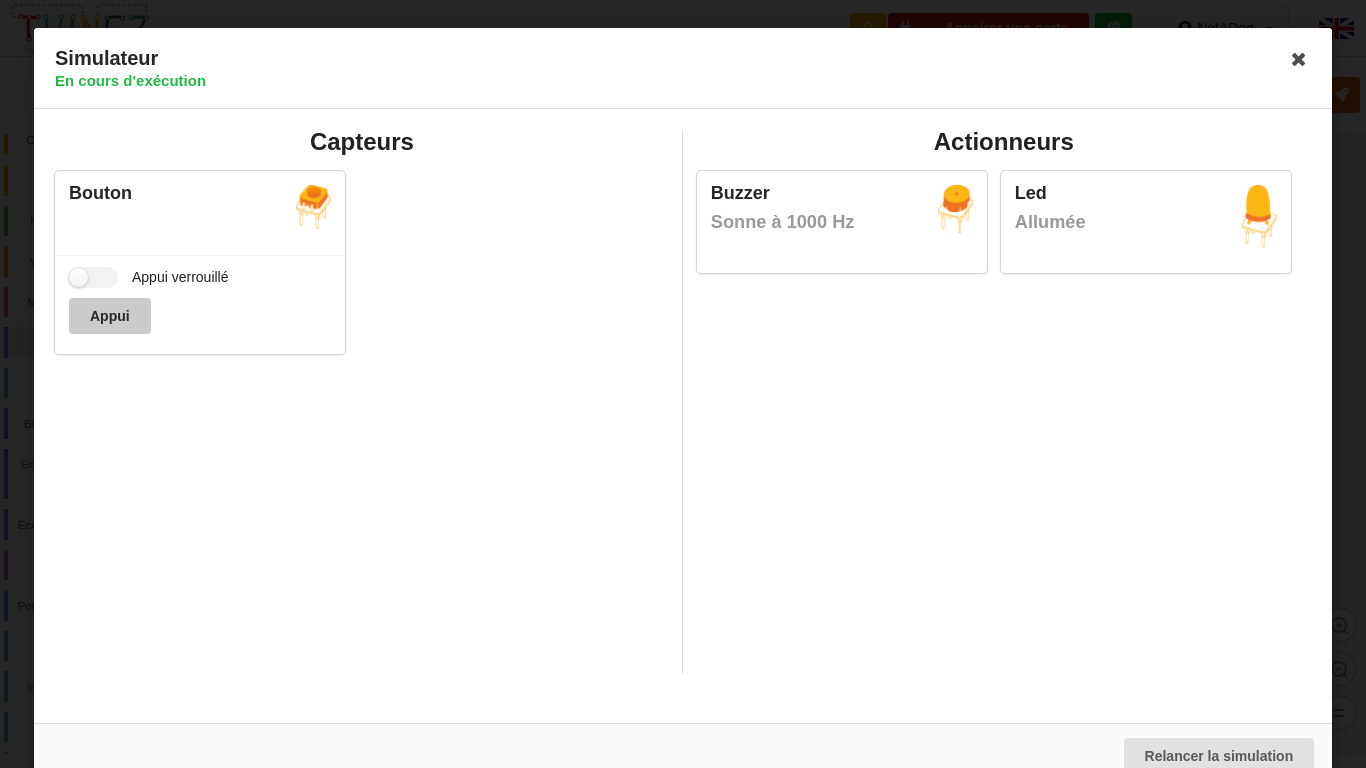 click on "Appui" at bounding box center (110, 316) 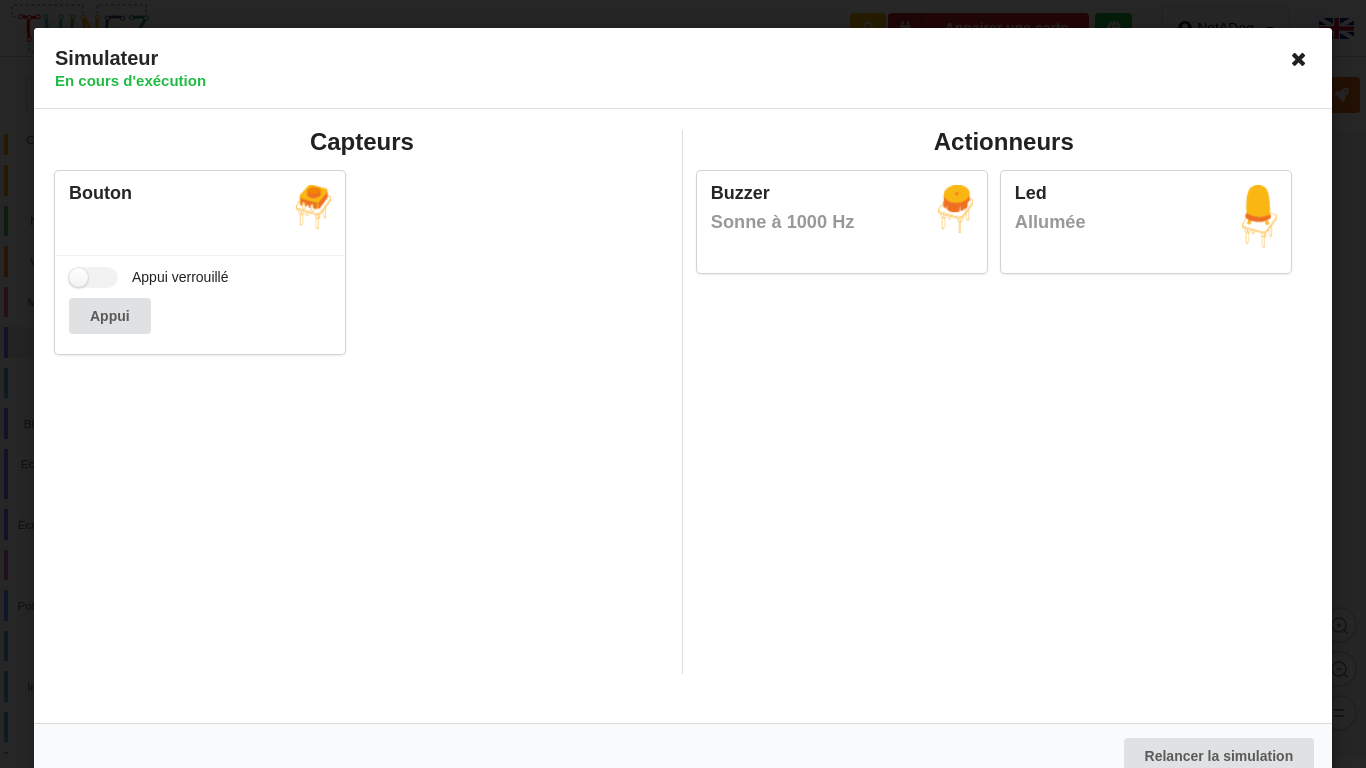 click at bounding box center (1299, 59) 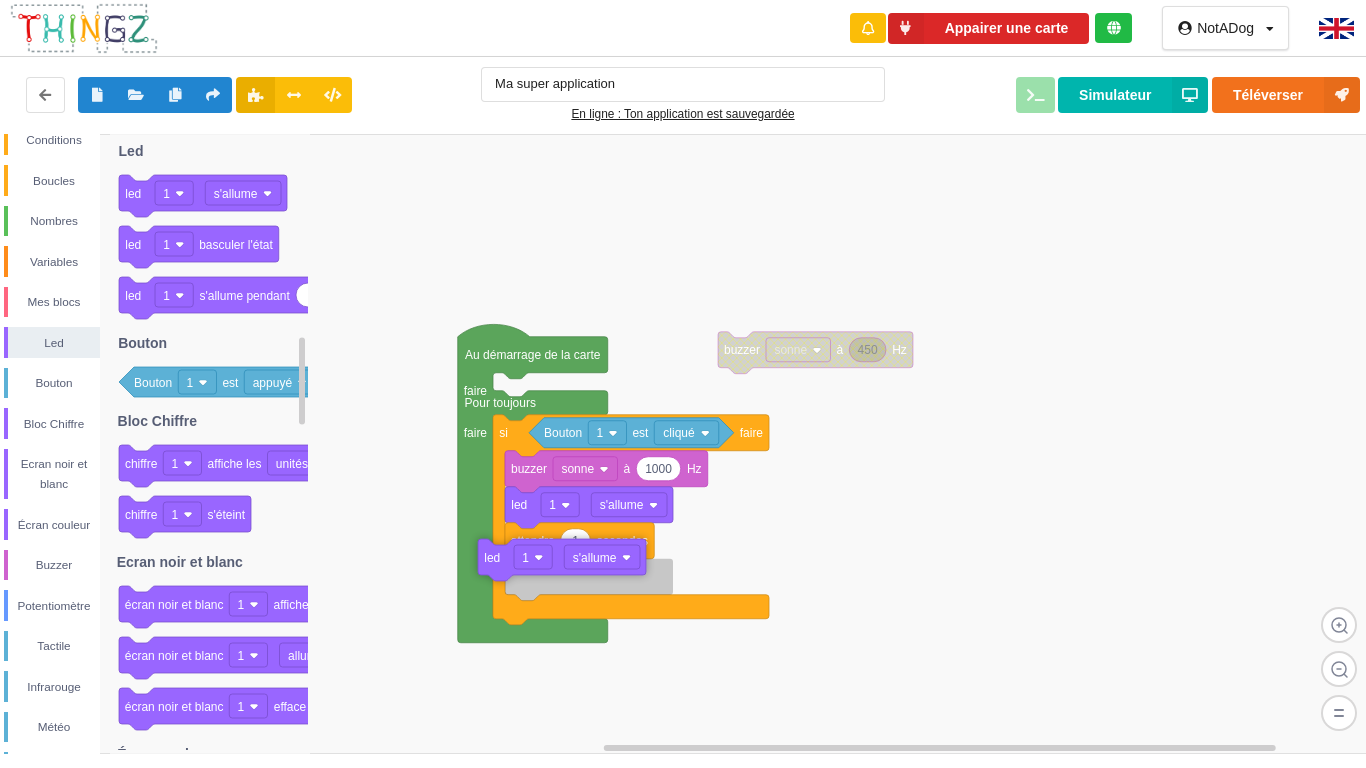 drag, startPoint x: 139, startPoint y: 190, endPoint x: 507, endPoint y: 567, distance: 526.833 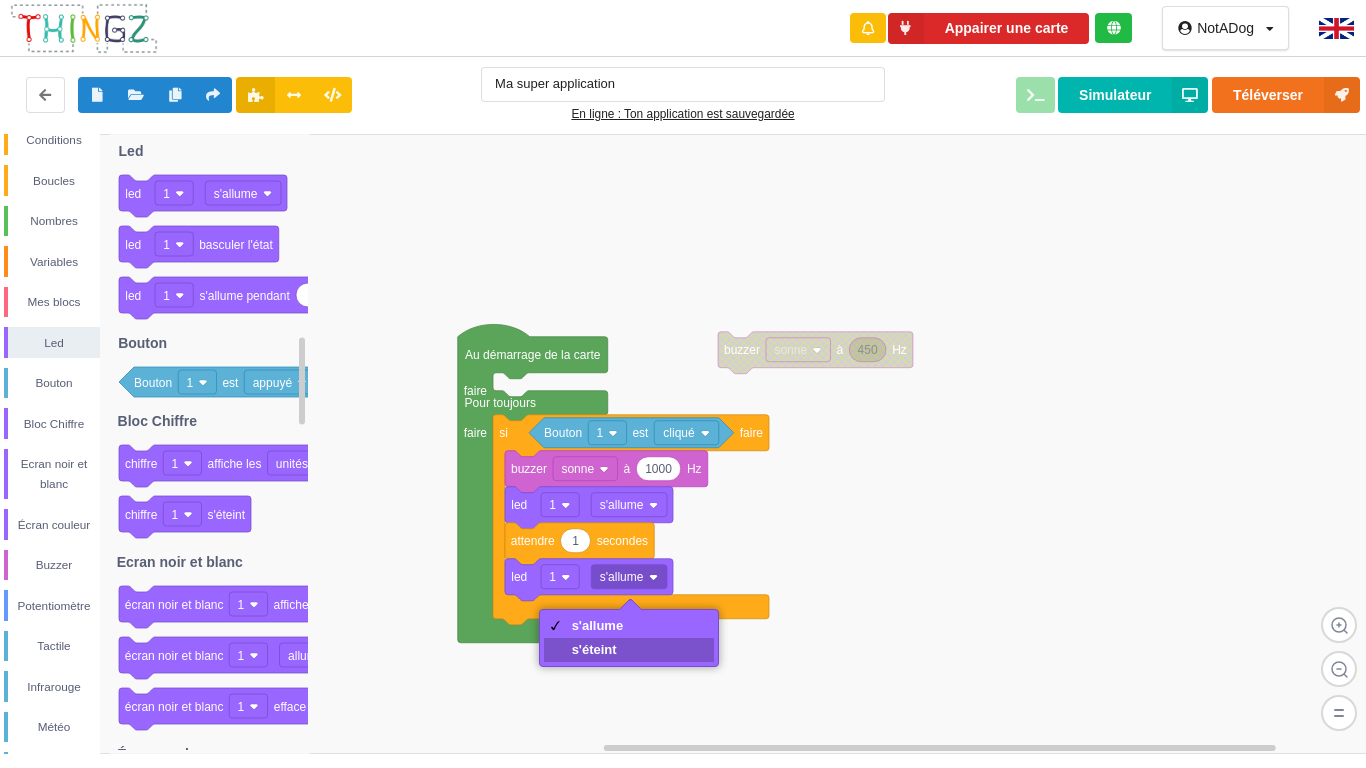 click on "s'éteint" at bounding box center [598, 649] 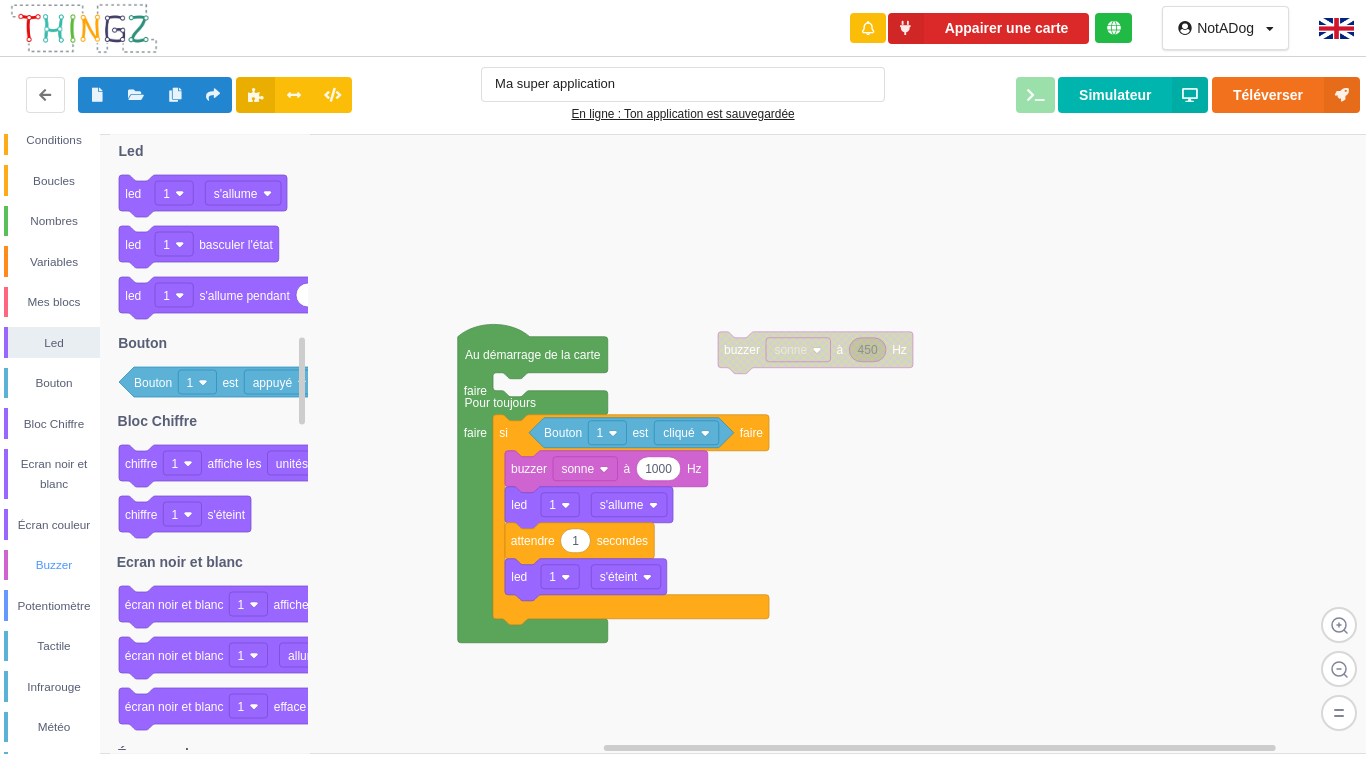 click on "Buzzer" at bounding box center (54, 565) 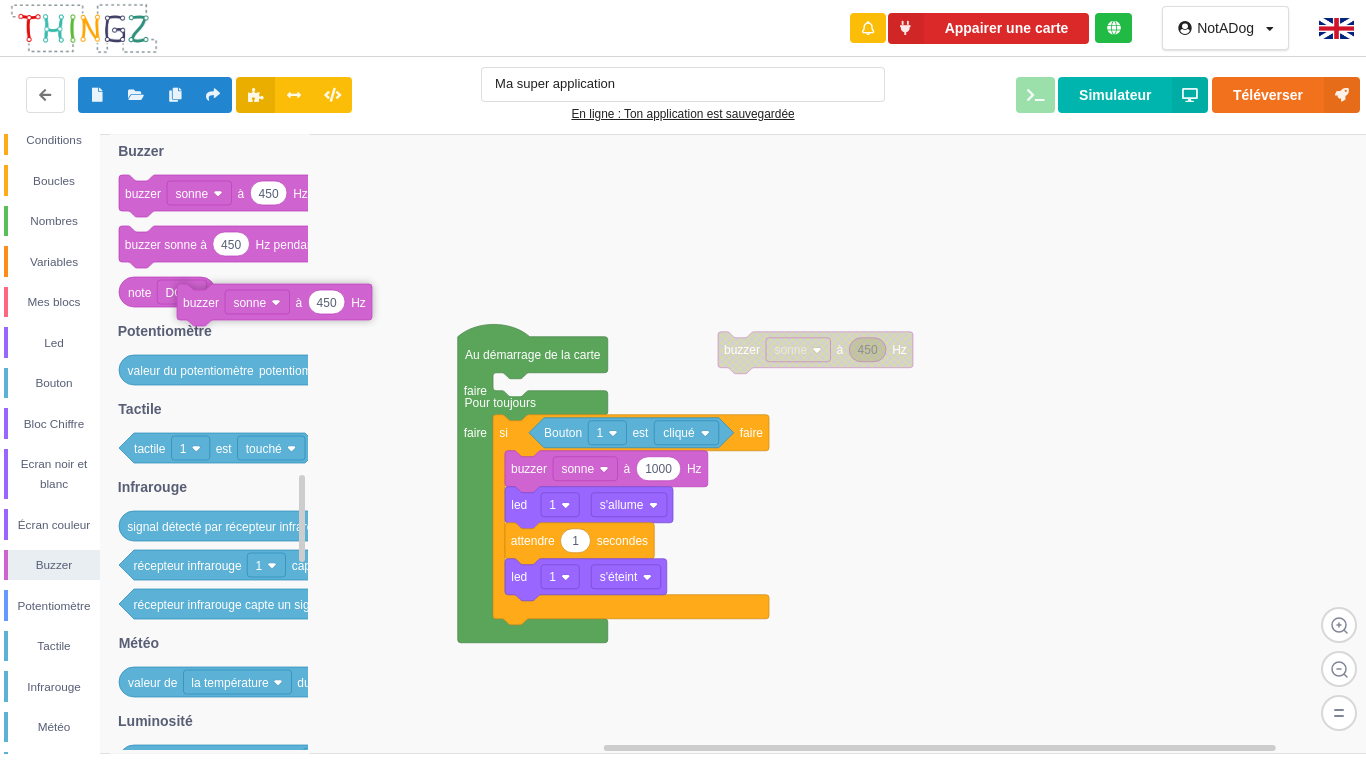 drag, startPoint x: 132, startPoint y: 186, endPoint x: 190, endPoint y: 297, distance: 125.23977 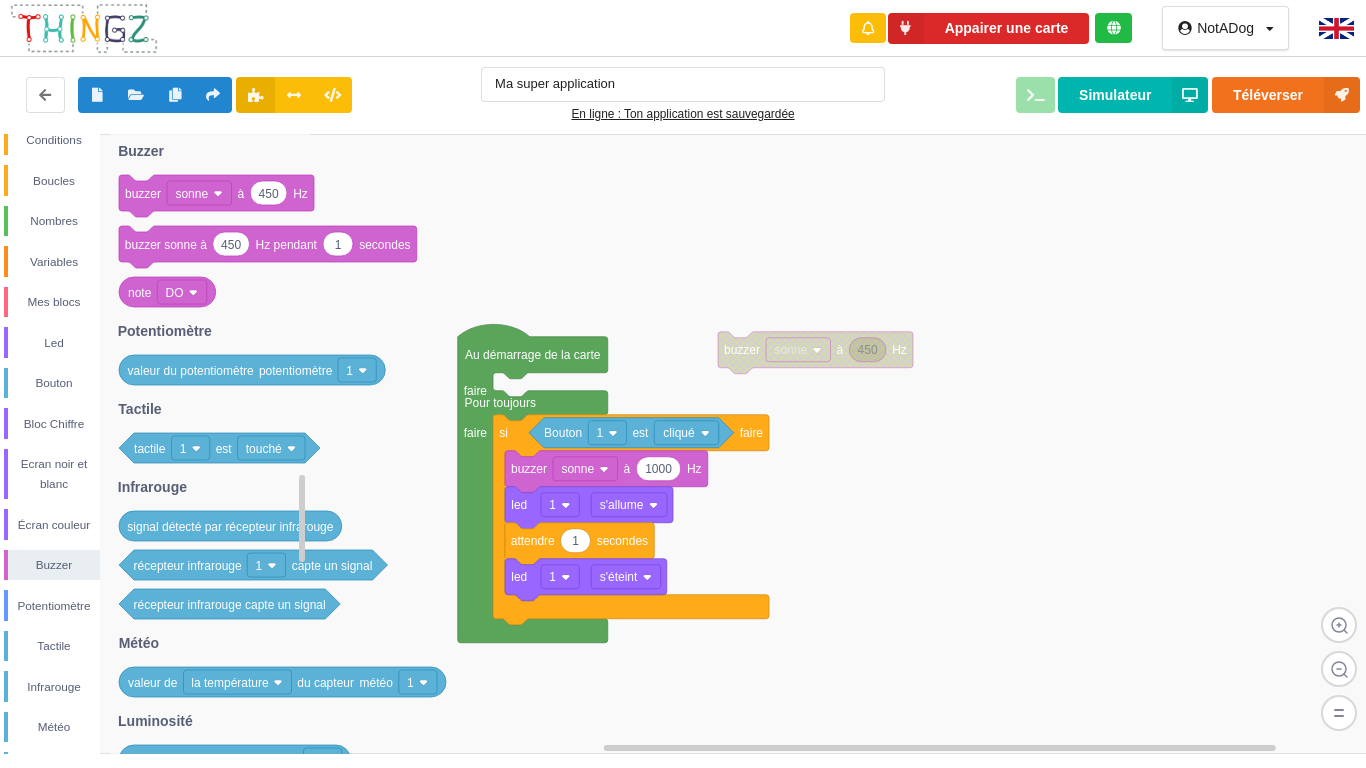 click on "450" 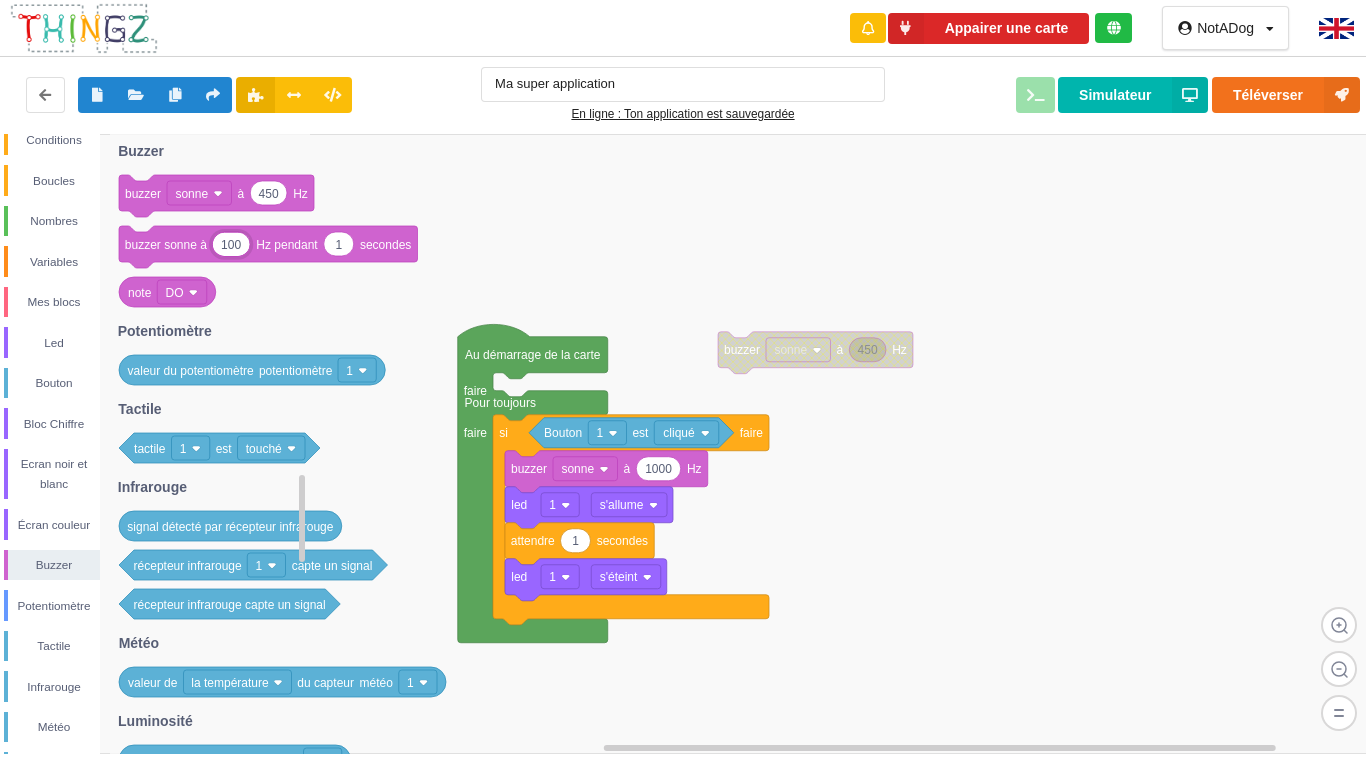 type on "1000" 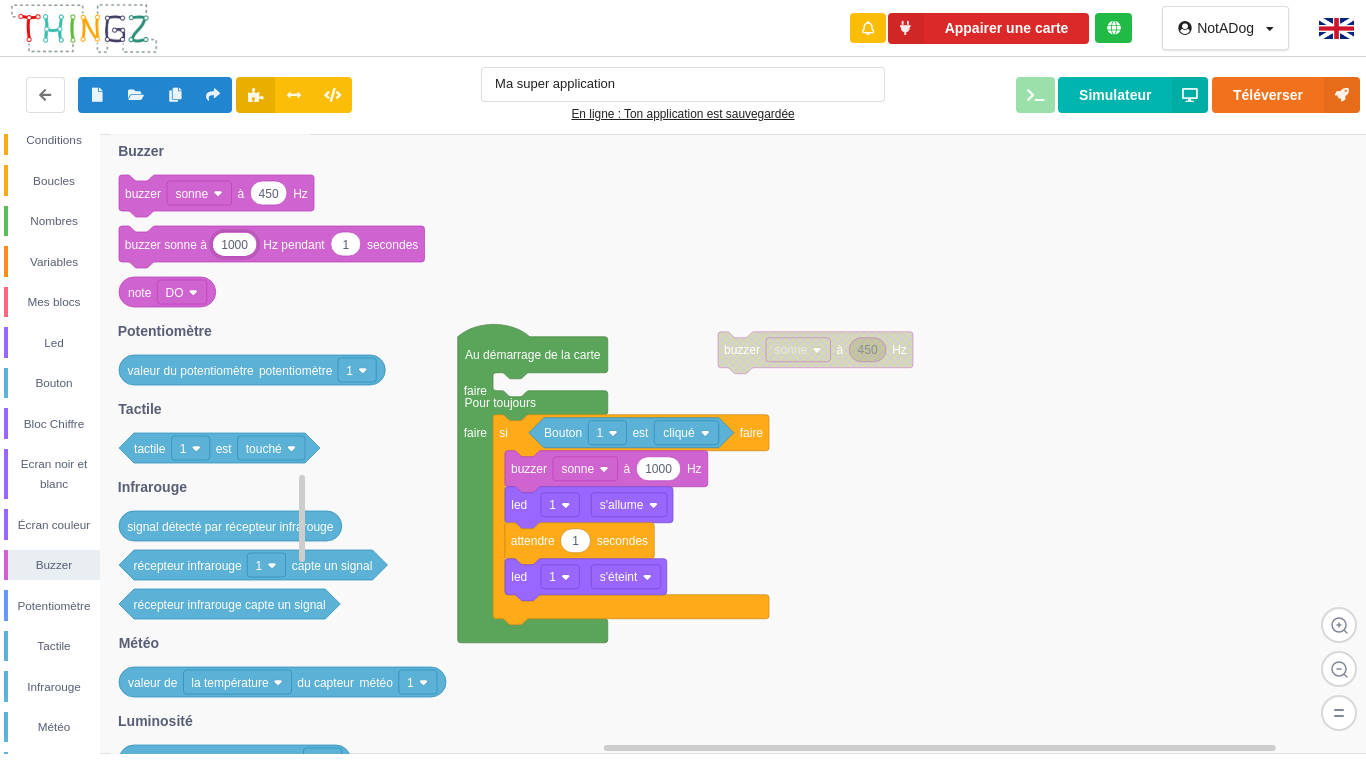 click 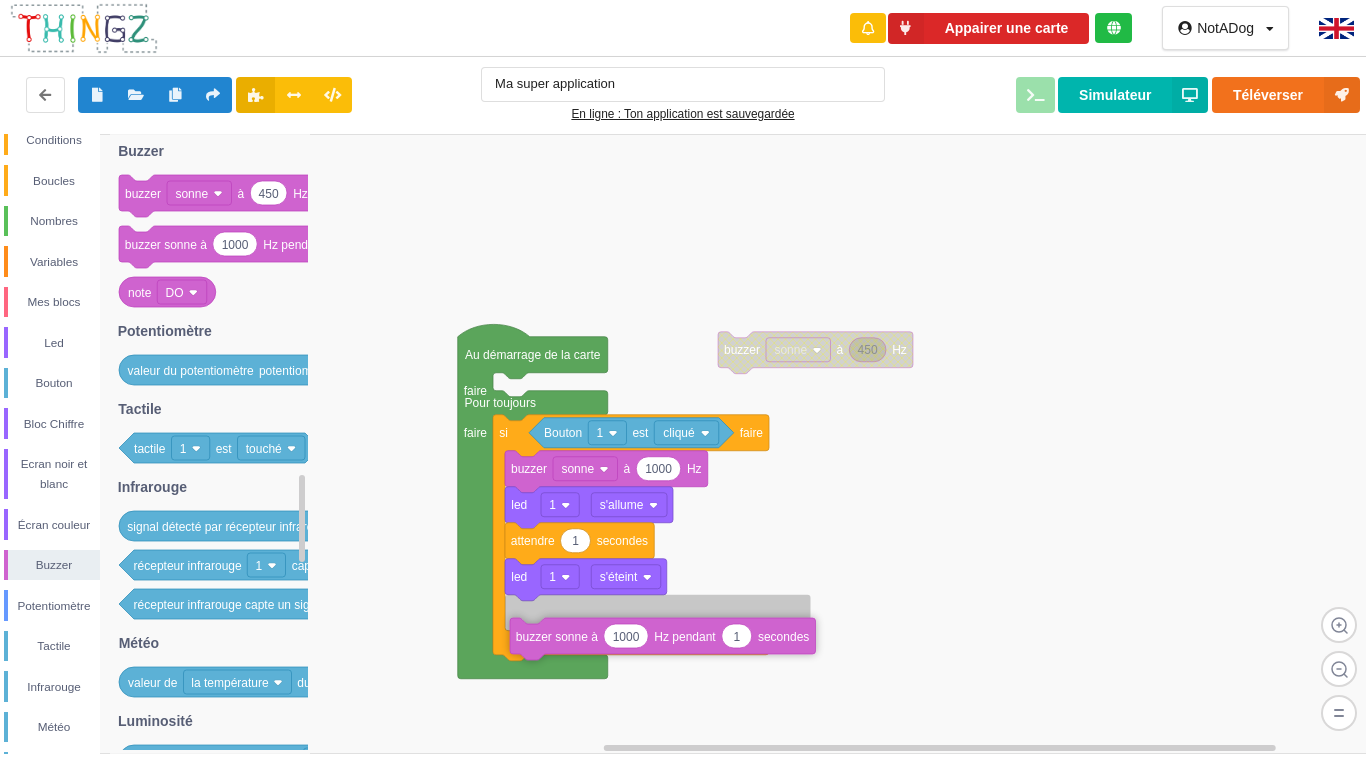 drag, startPoint x: 279, startPoint y: 256, endPoint x: 669, endPoint y: 646, distance: 551.5433 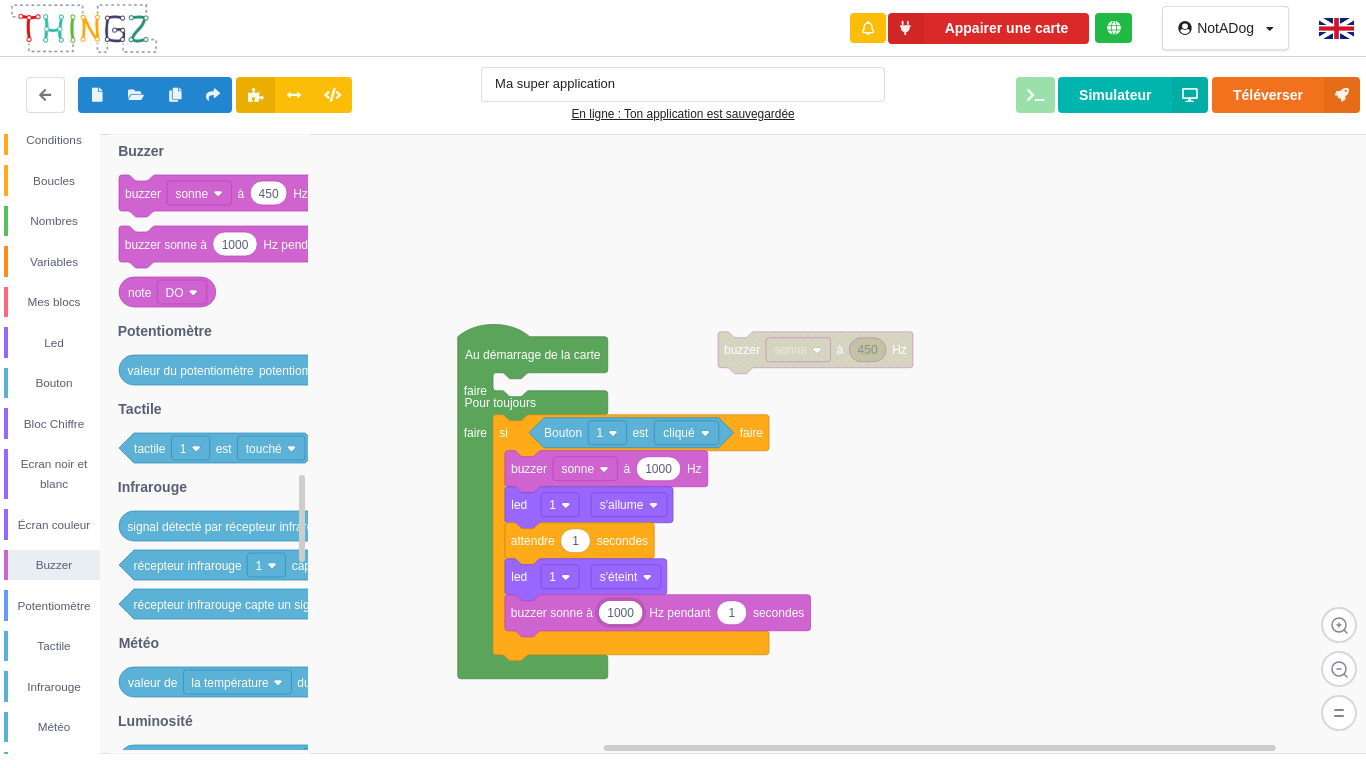 type on "0" 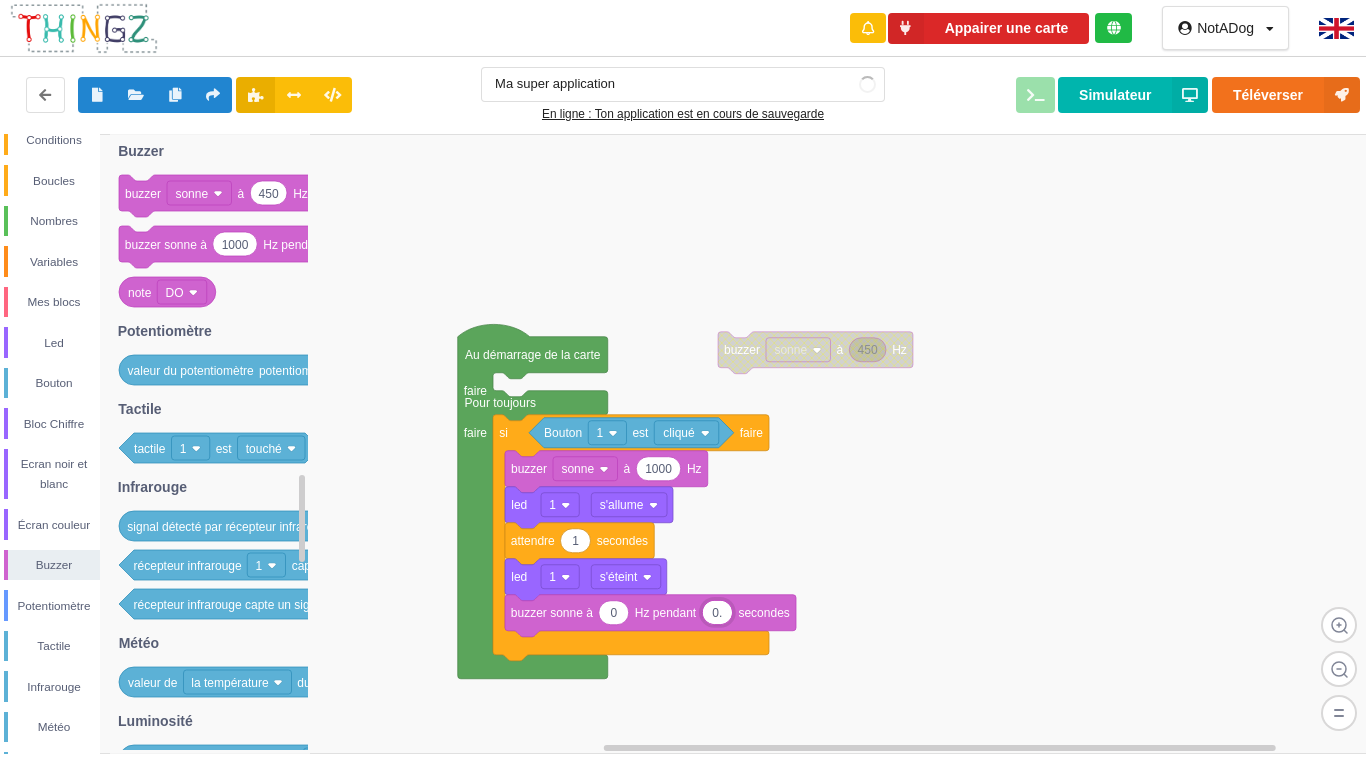 type on "0.1" 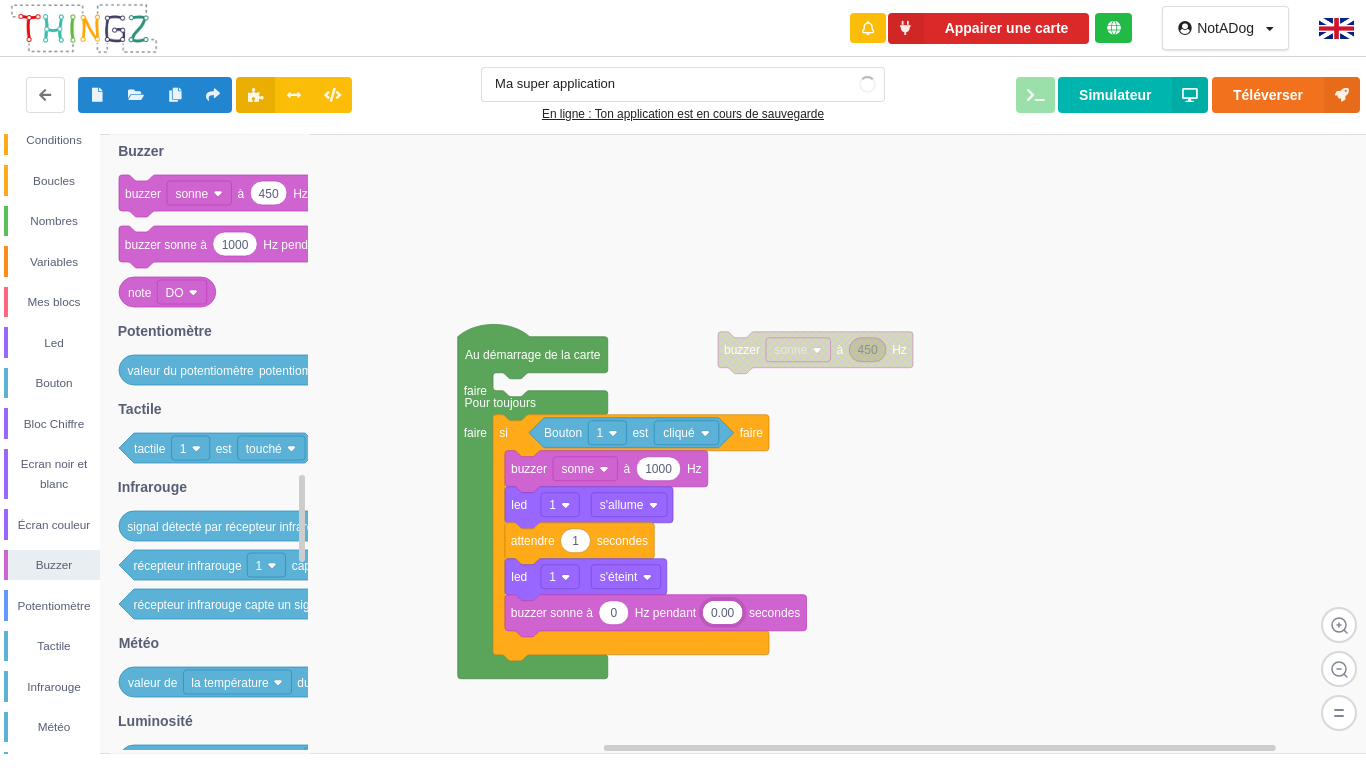 type on "0.001" 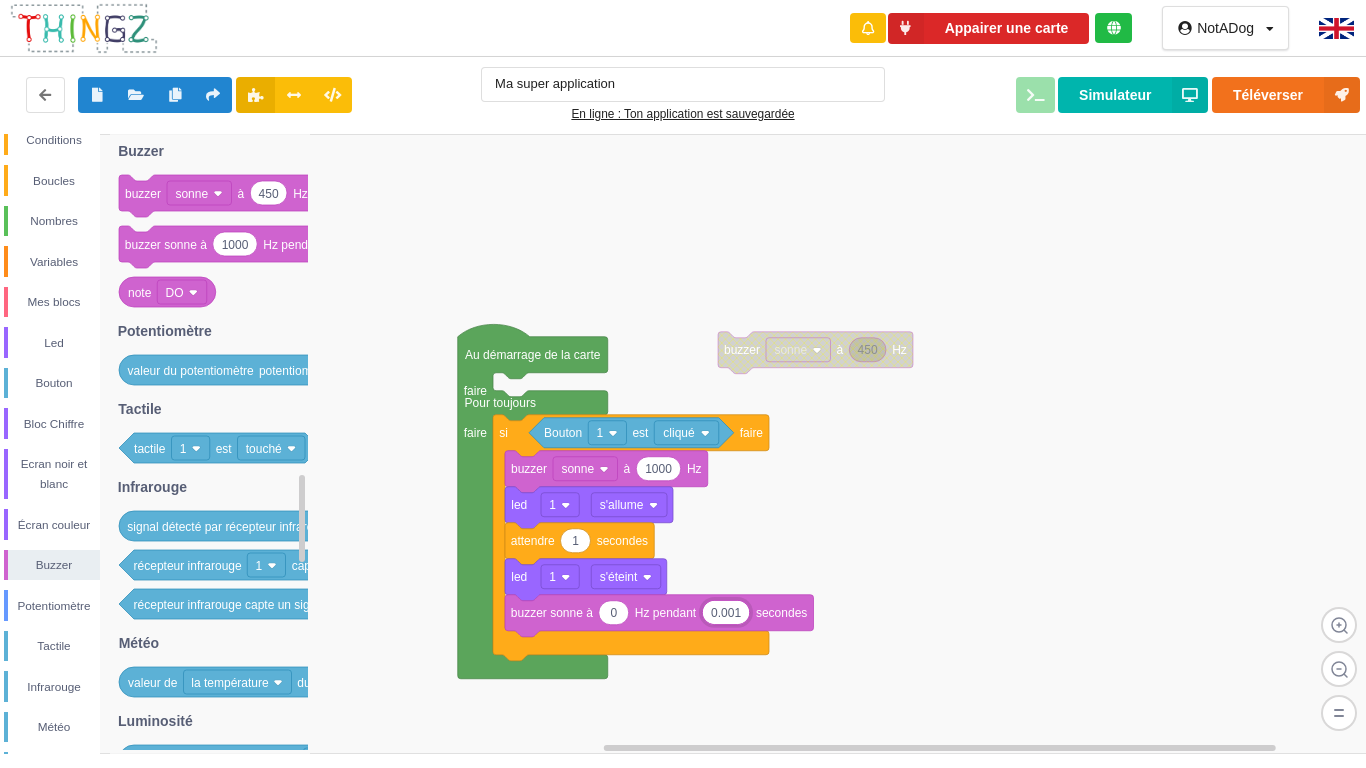 click 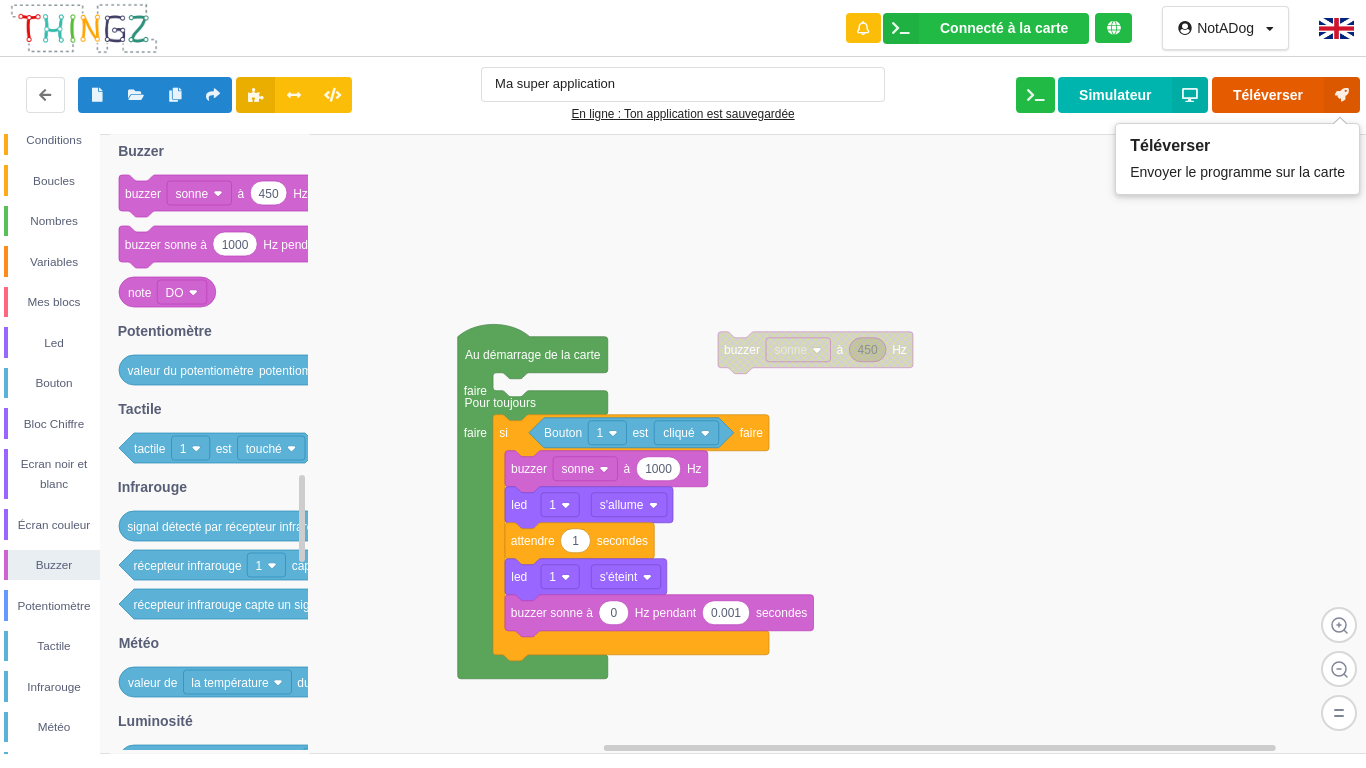 click on "Téléverser" at bounding box center (1286, 95) 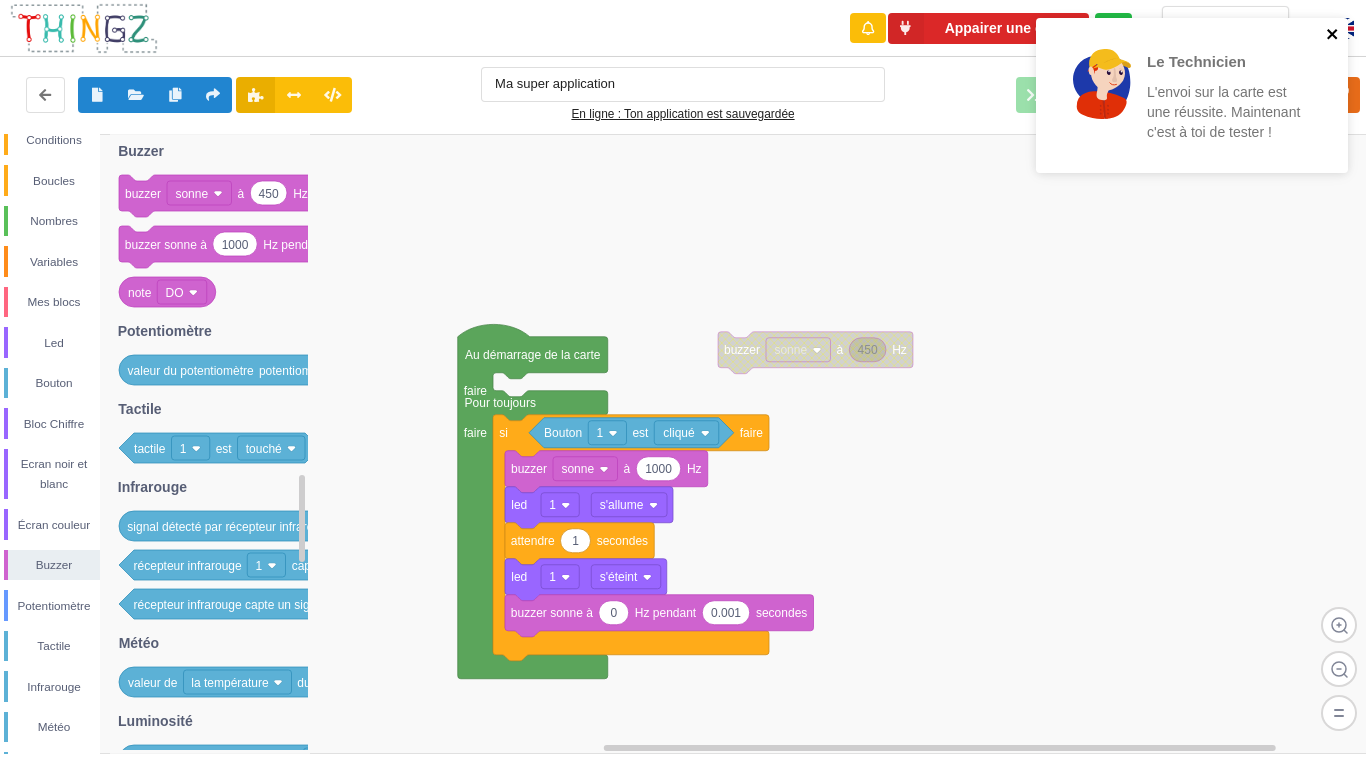 click 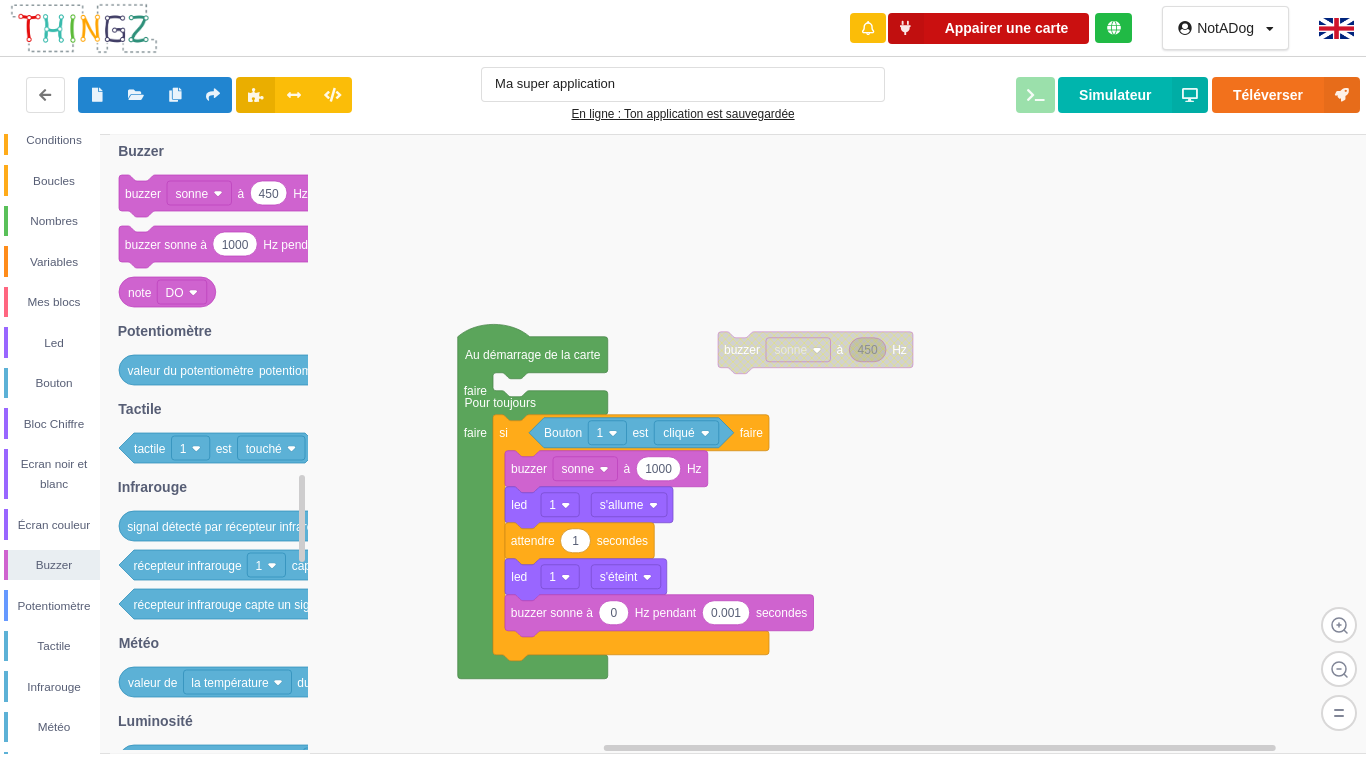 click on "Appairer une carte" at bounding box center (989, 28) 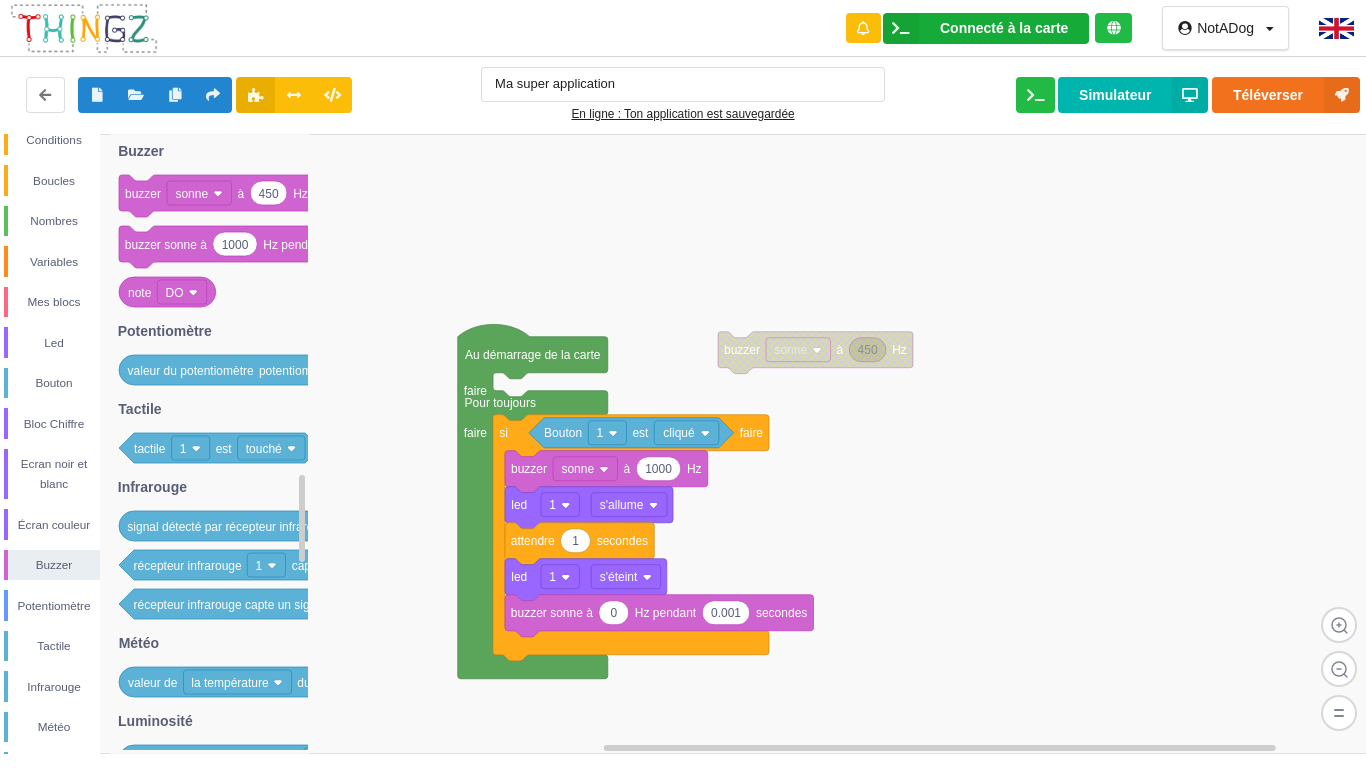 click on "Connecté à la carte" at bounding box center (1004, 28) 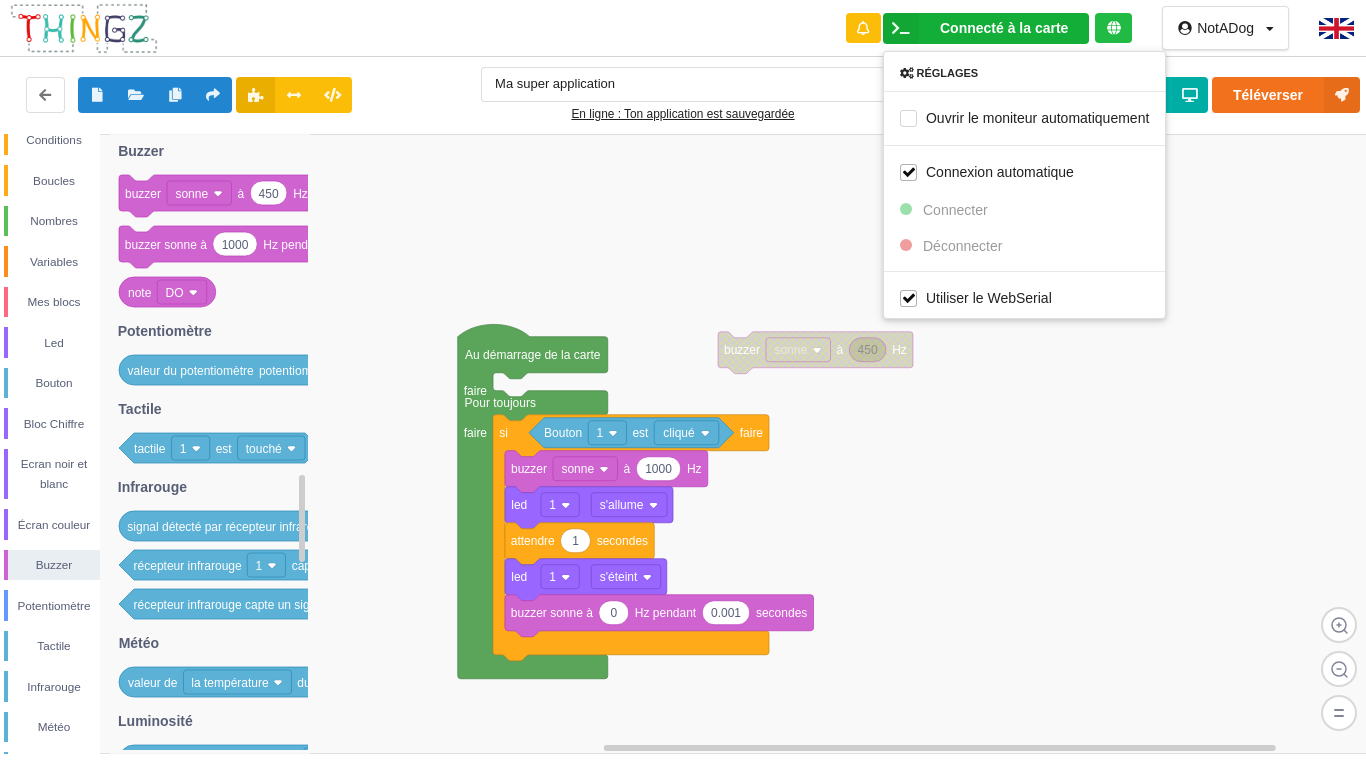 click 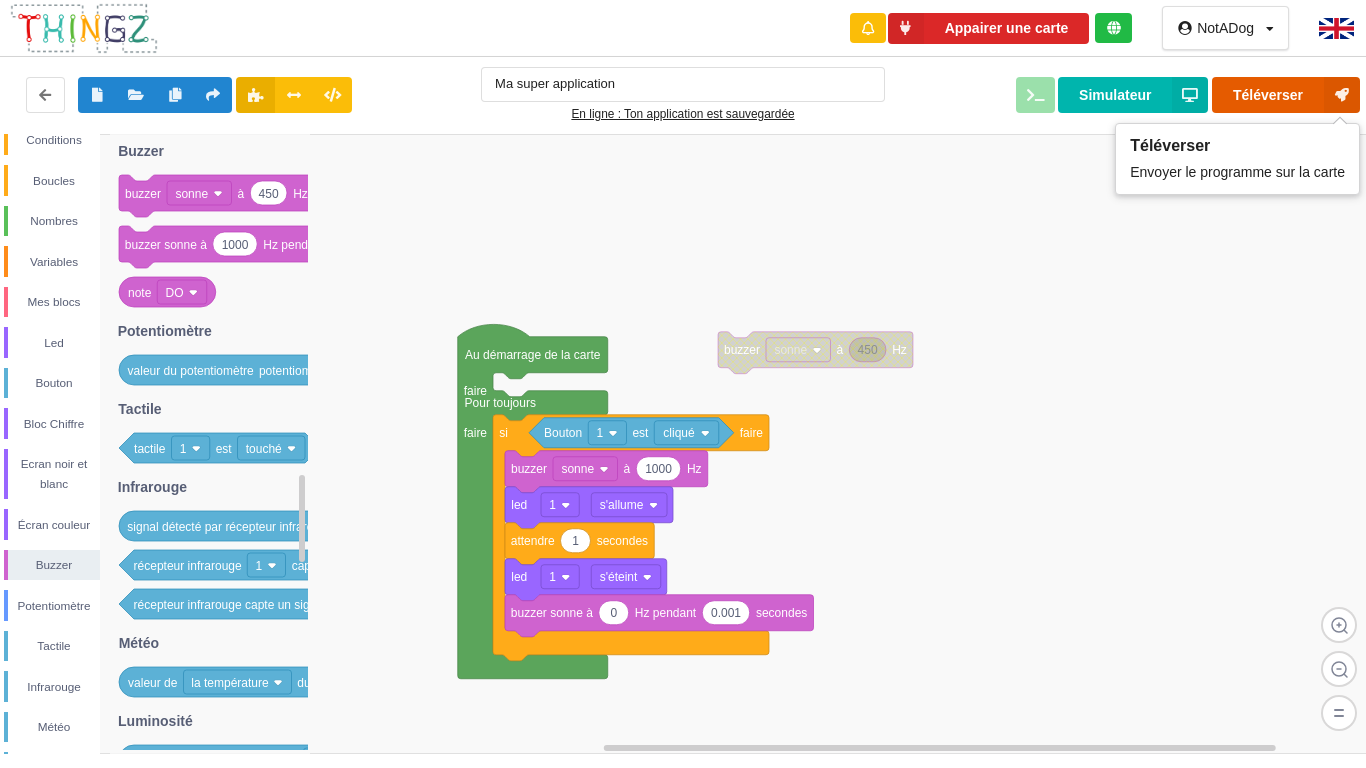 click on "Téléverser" at bounding box center [1286, 95] 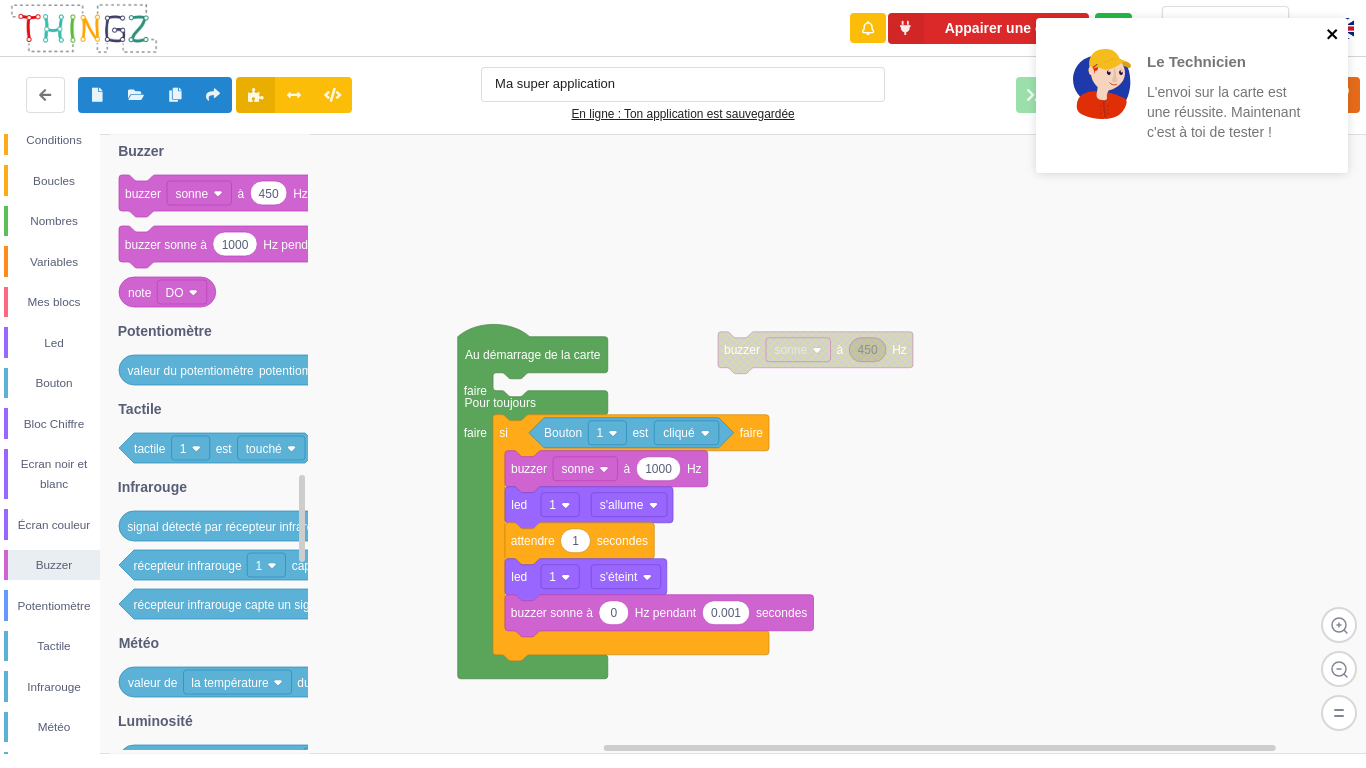 click 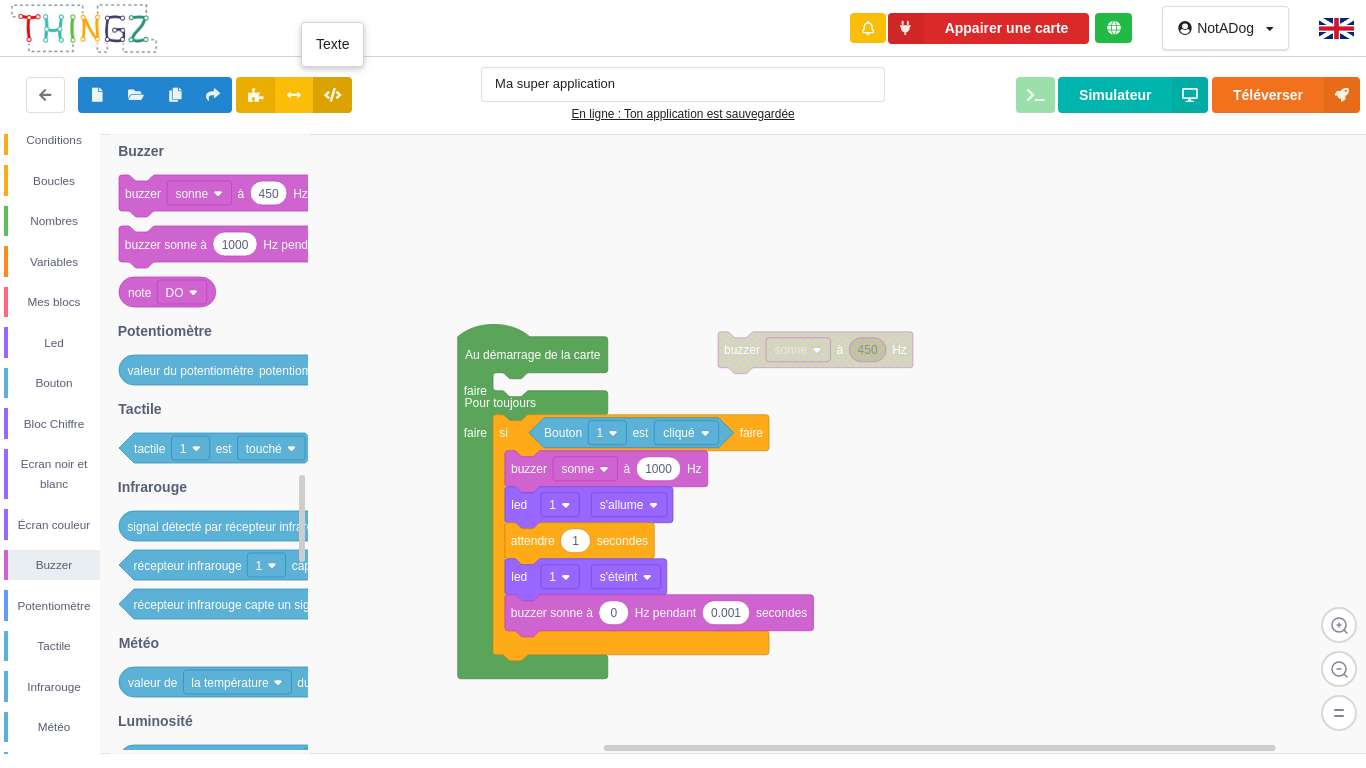 click at bounding box center (332, 95) 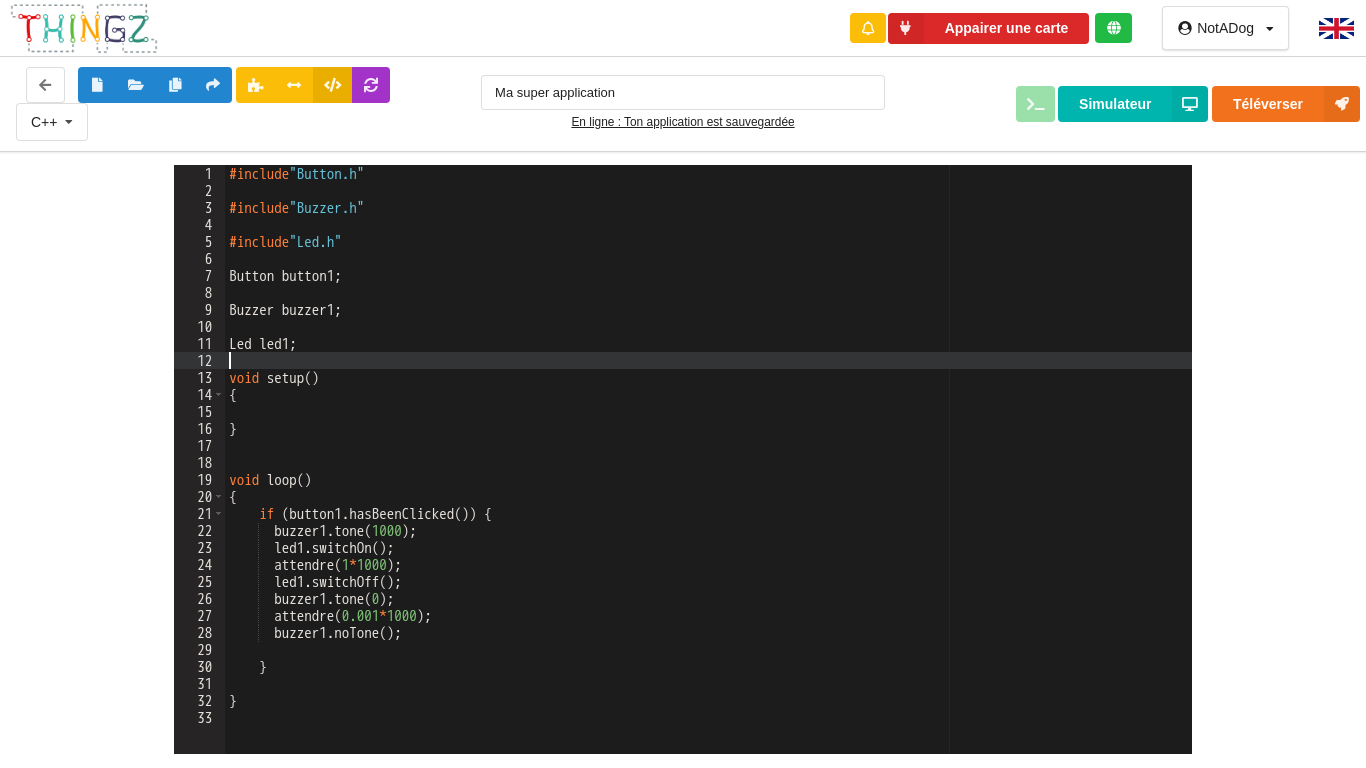 click on "#include  "Button.h" #include  "Buzzer.h" #include  "Led.h" Button   button1 ; Buzzer   buzzer1 ; Led   led1 ; void   setup ( ) { } void   loop ( ) {      if   ( button1 . hasBeenClicked ( ))   {         buzzer1 . tone ( 1000 ) ;         led1 . switchOn ( ) ;         attendre ( 1 * 1000 ) ;         led1 . switchOff ( ) ;         buzzer1 . tone ( 0 ) ;         attendre ( 0.001 * 1000 ) ;         buzzer1 . noTone ( ) ;      } }" at bounding box center (708, 477) 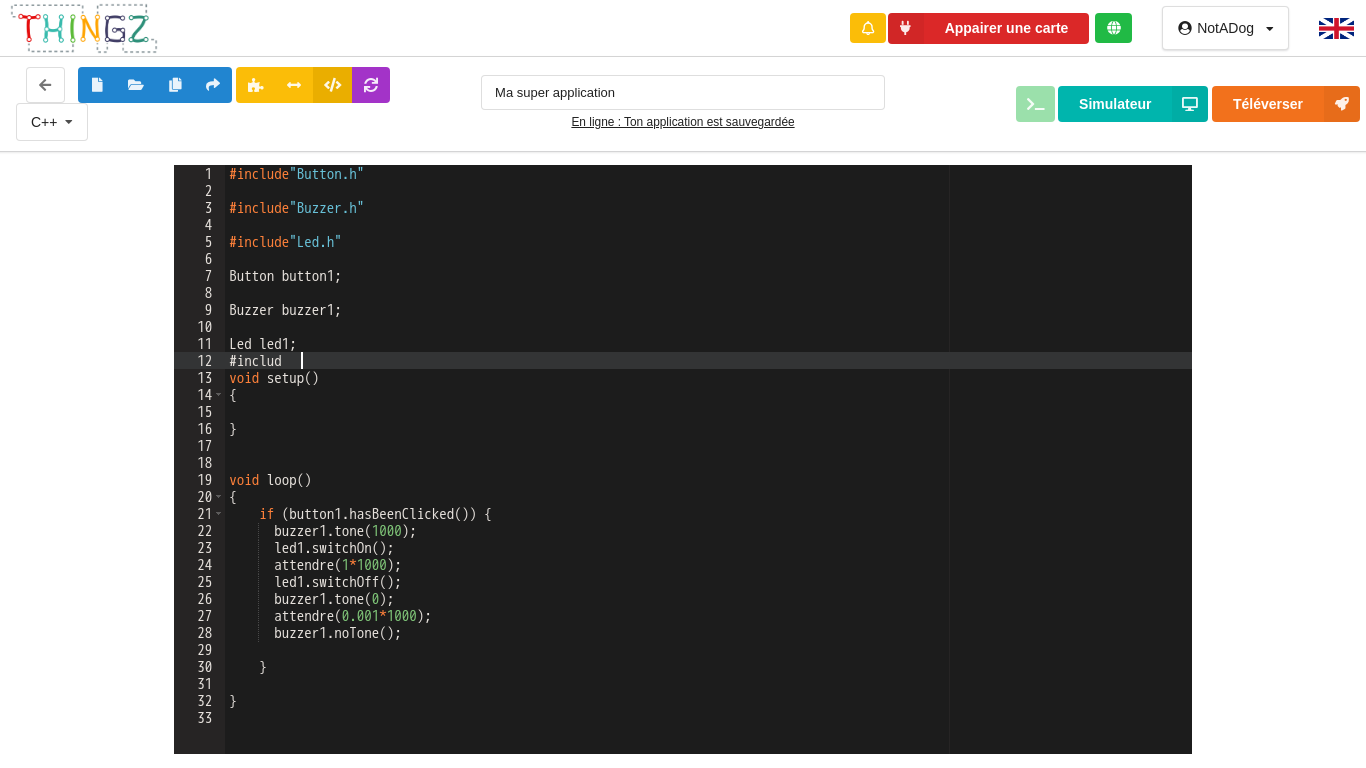type 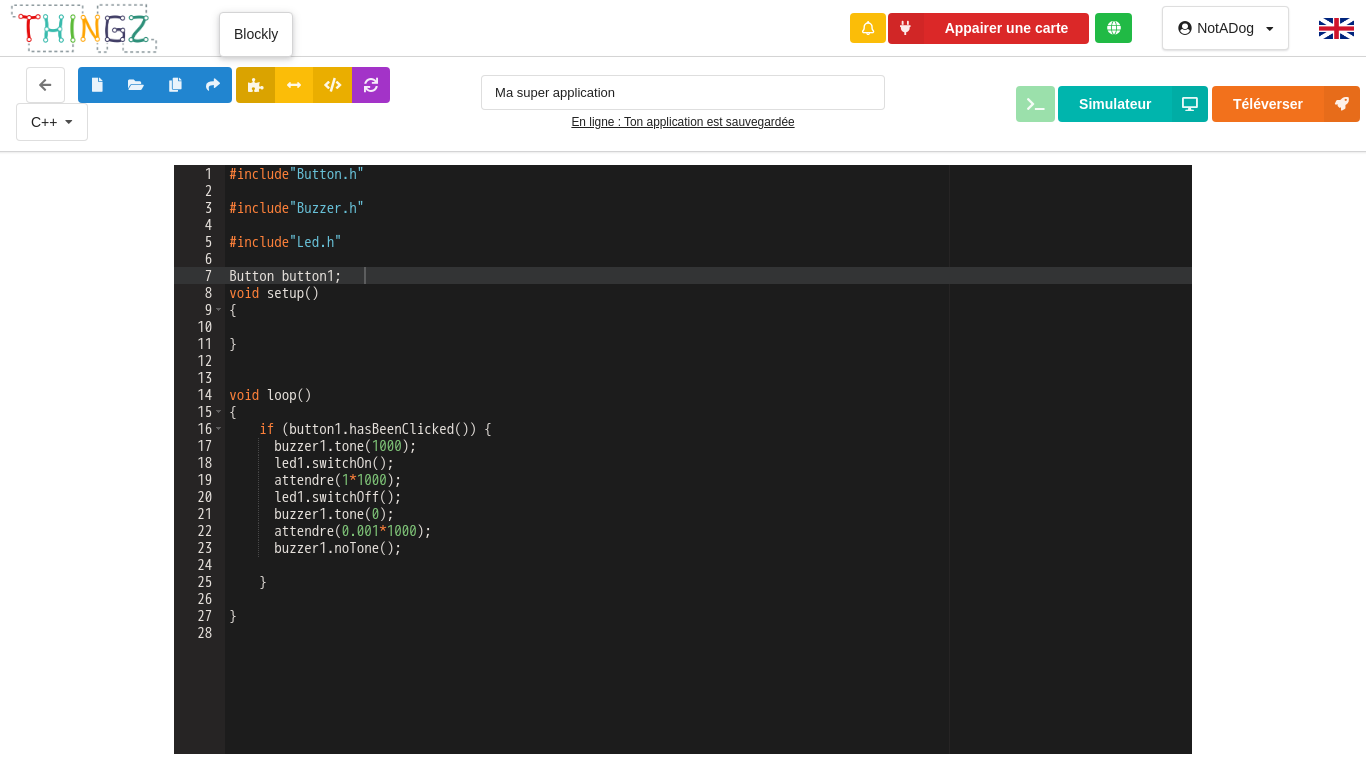 click at bounding box center (255, 85) 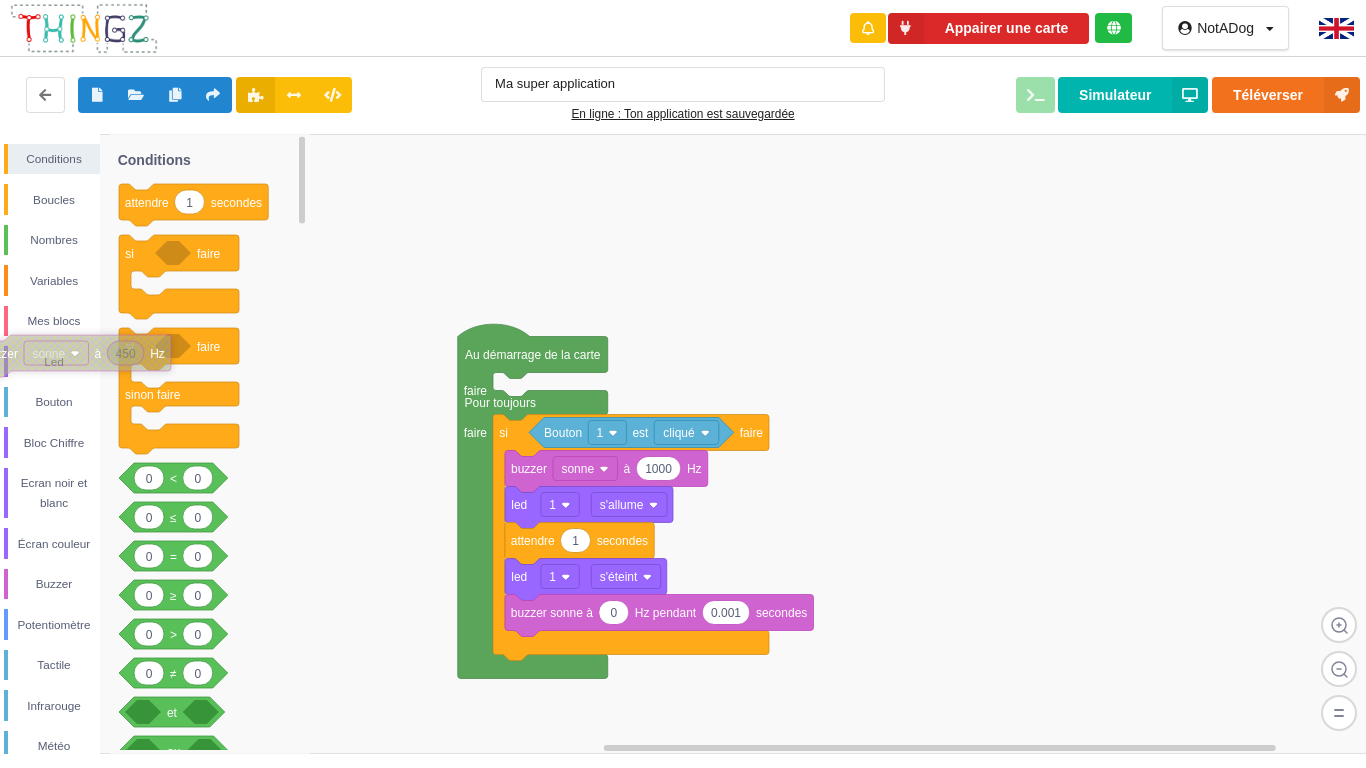 drag, startPoint x: 742, startPoint y: 360, endPoint x: 2, endPoint y: 363, distance: 740.0061 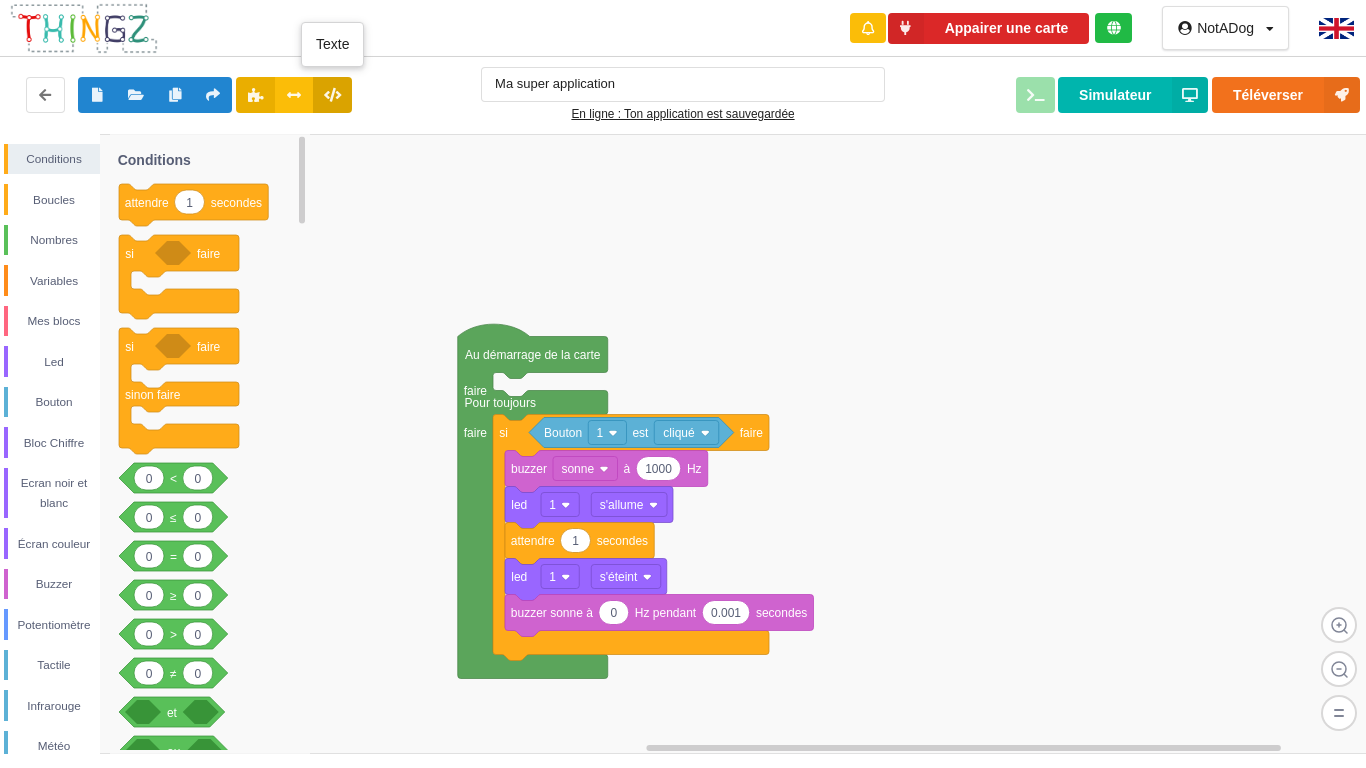 click at bounding box center [332, 95] 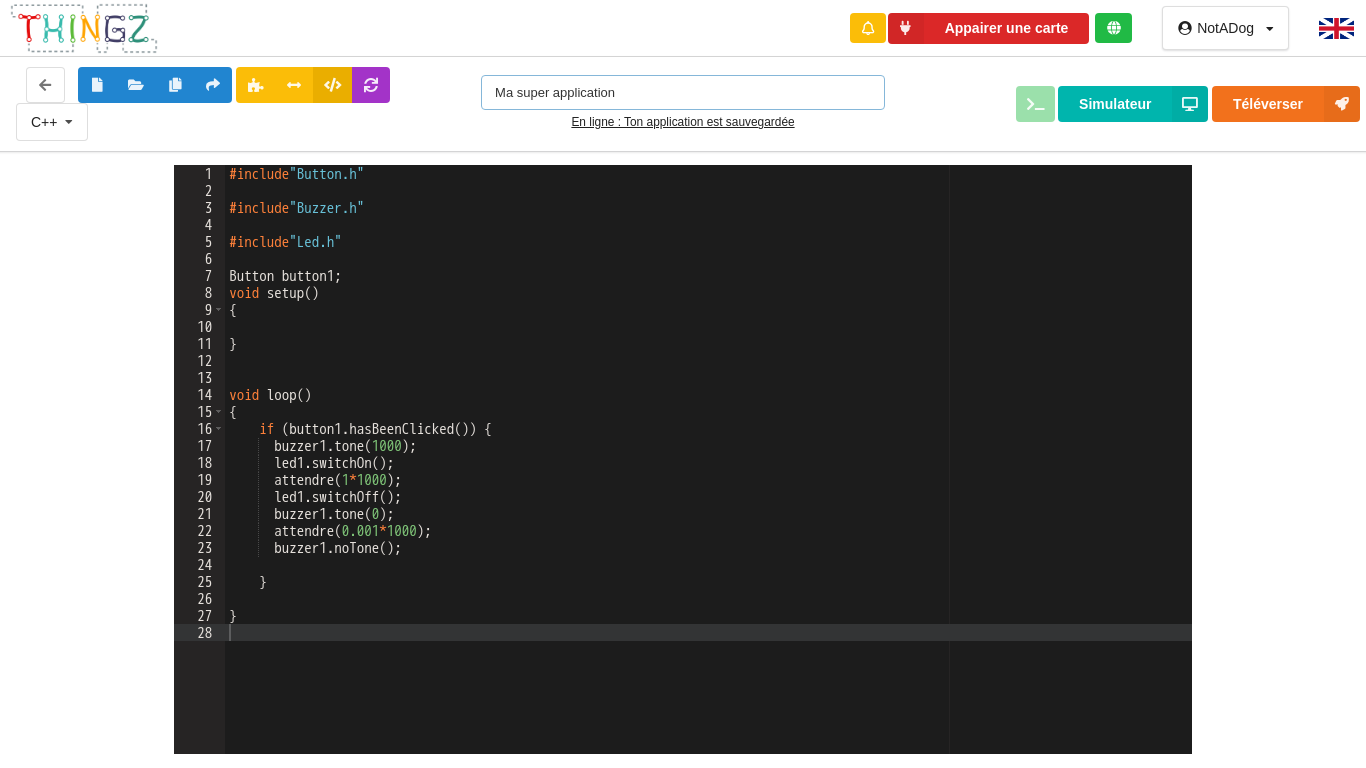 click on "Ma super application" at bounding box center (683, 92) 